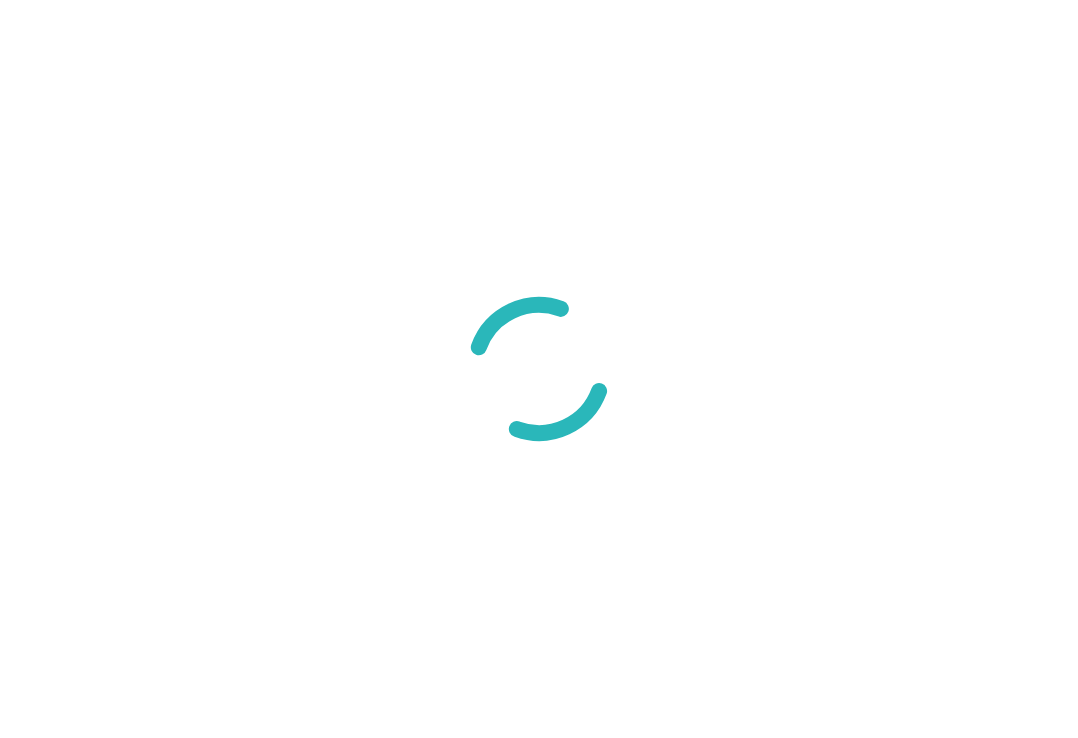 scroll, scrollTop: 0, scrollLeft: 0, axis: both 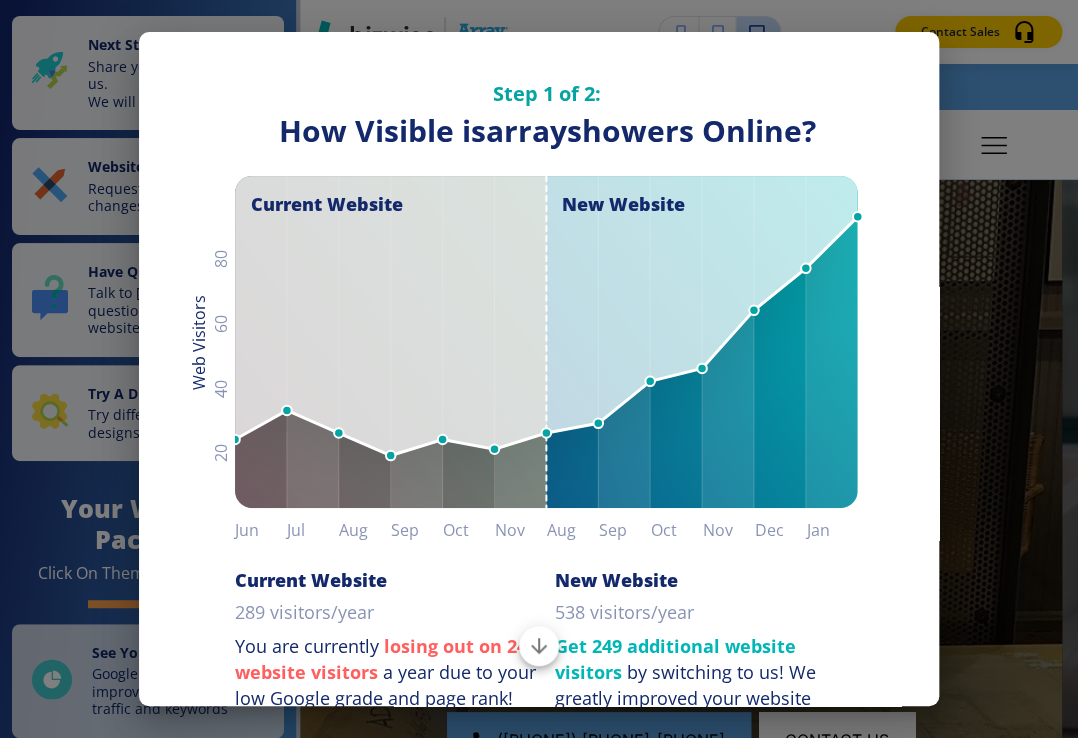 drag, startPoint x: 1072, startPoint y: 113, endPoint x: 1070, endPoint y: 128, distance: 15.132746 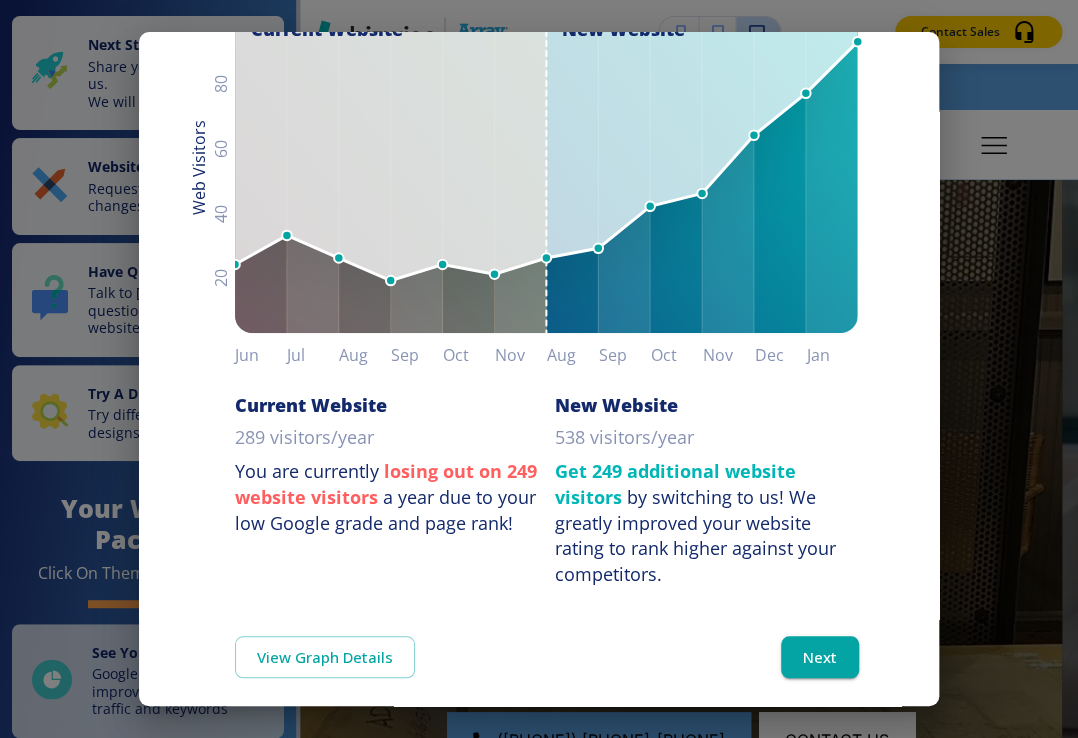 scroll, scrollTop: 187, scrollLeft: 0, axis: vertical 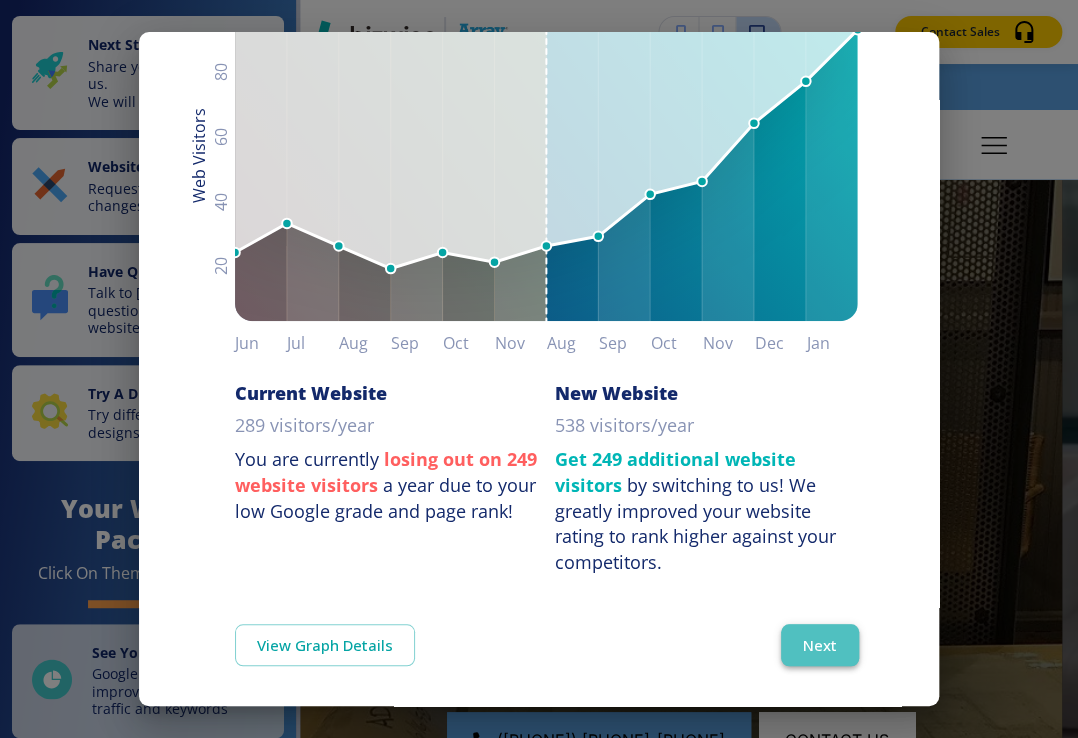 click on "Next" at bounding box center [820, 645] 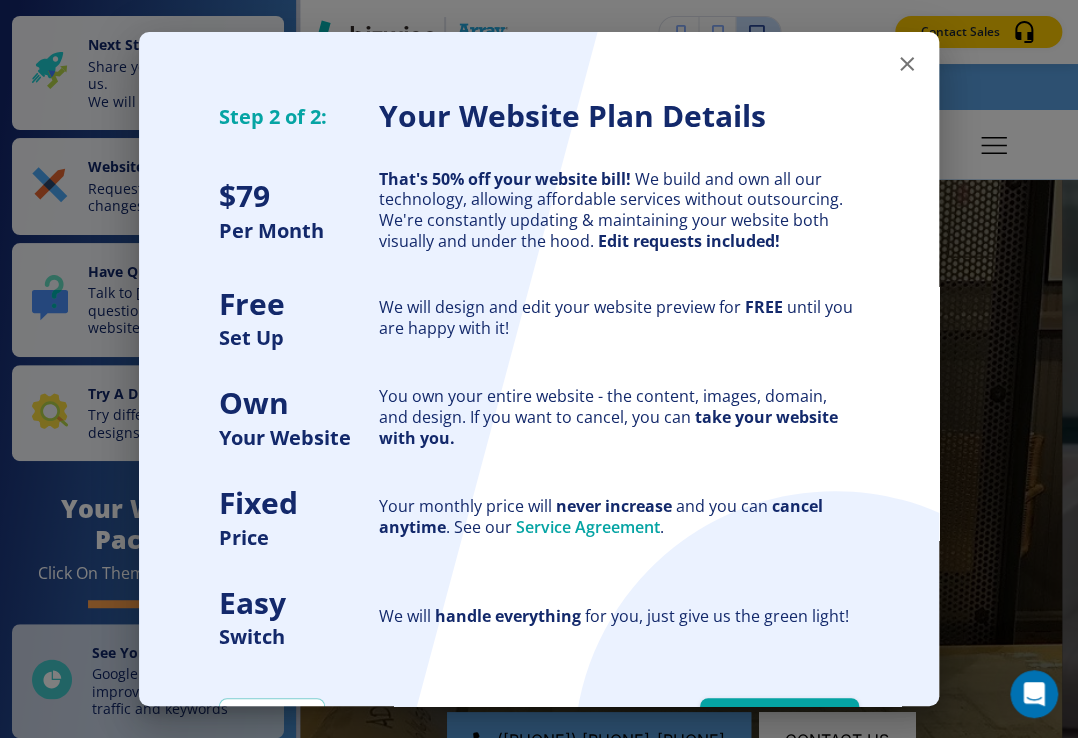 scroll, scrollTop: 0, scrollLeft: 0, axis: both 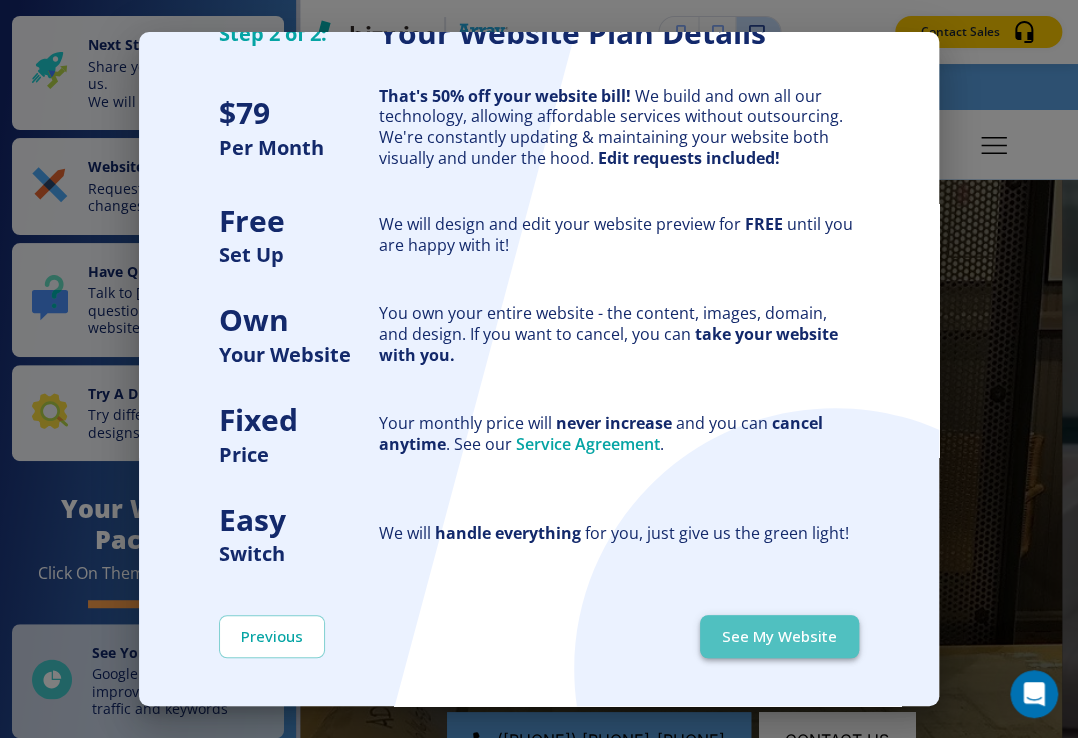 click on "See My Website" at bounding box center (779, 636) 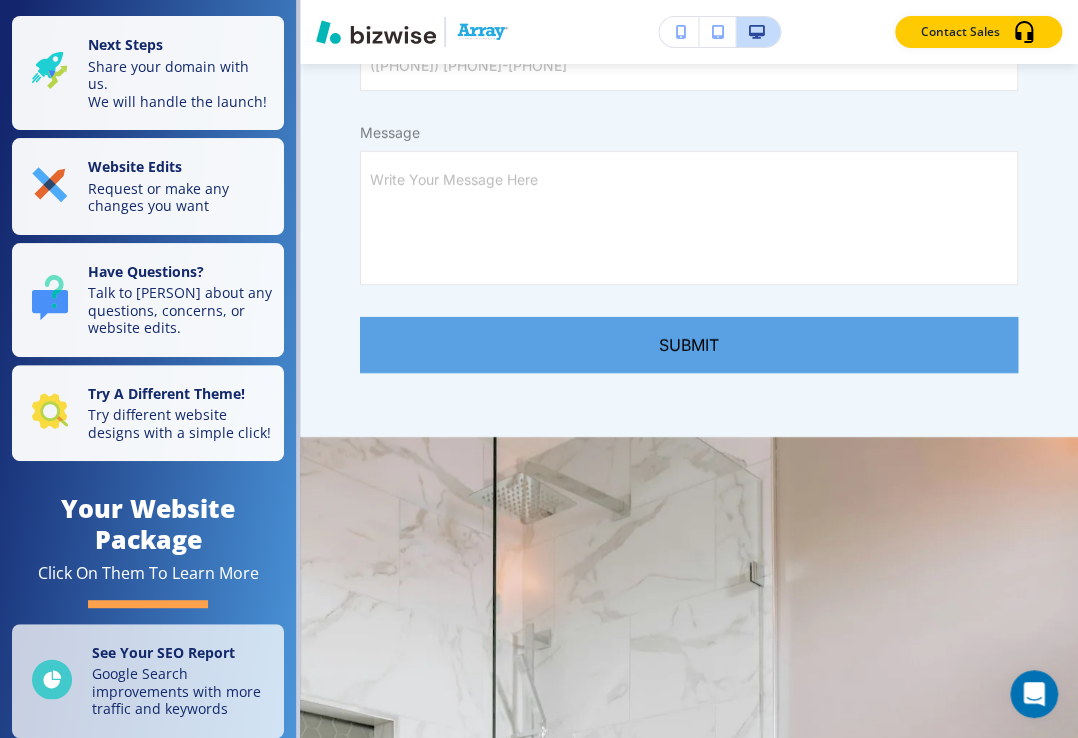 scroll, scrollTop: 5171, scrollLeft: 0, axis: vertical 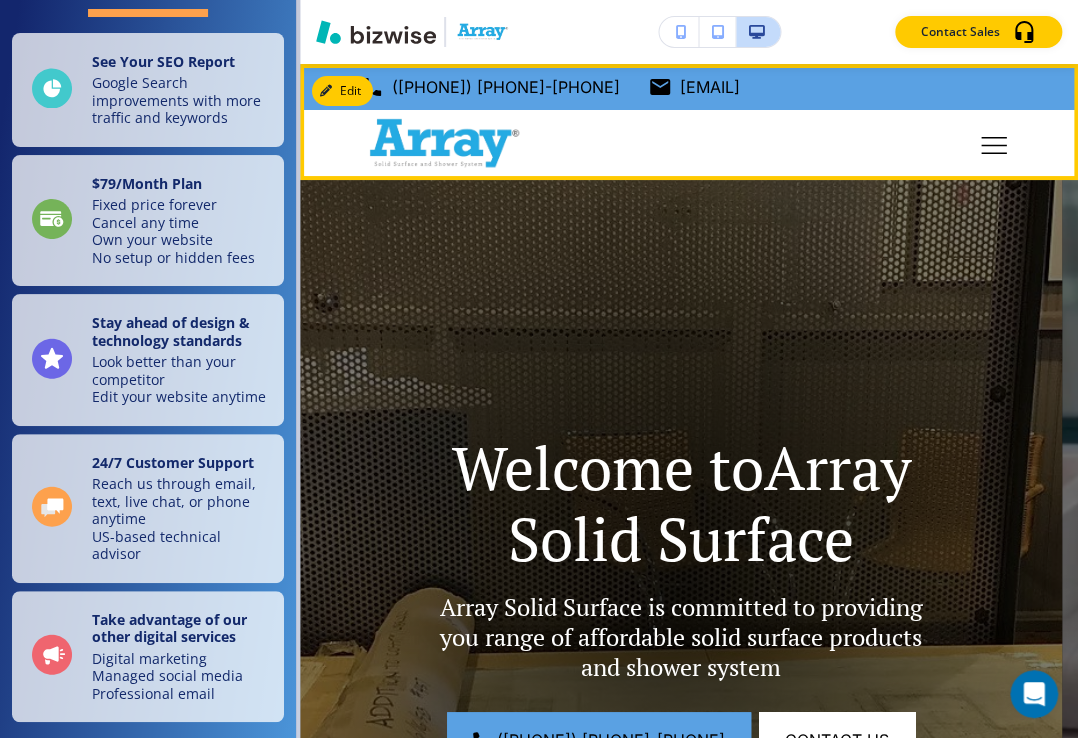 click 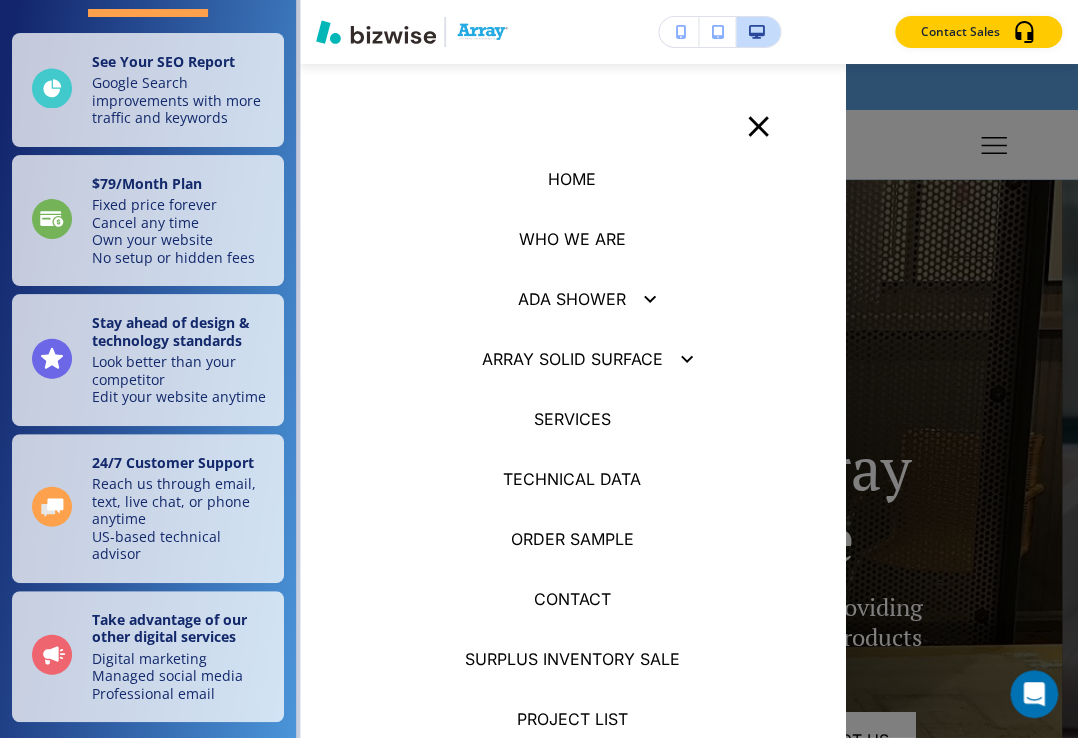 click on "TECHNICAL DATA" at bounding box center (572, 239) 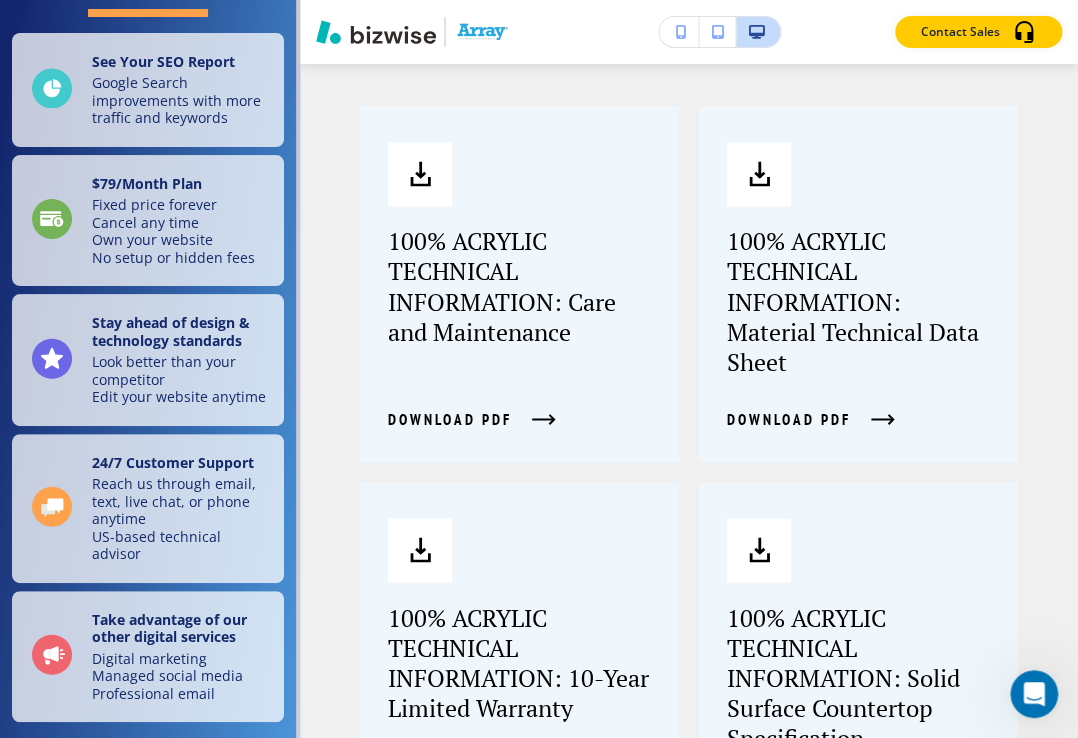 scroll, scrollTop: 1010, scrollLeft: 0, axis: vertical 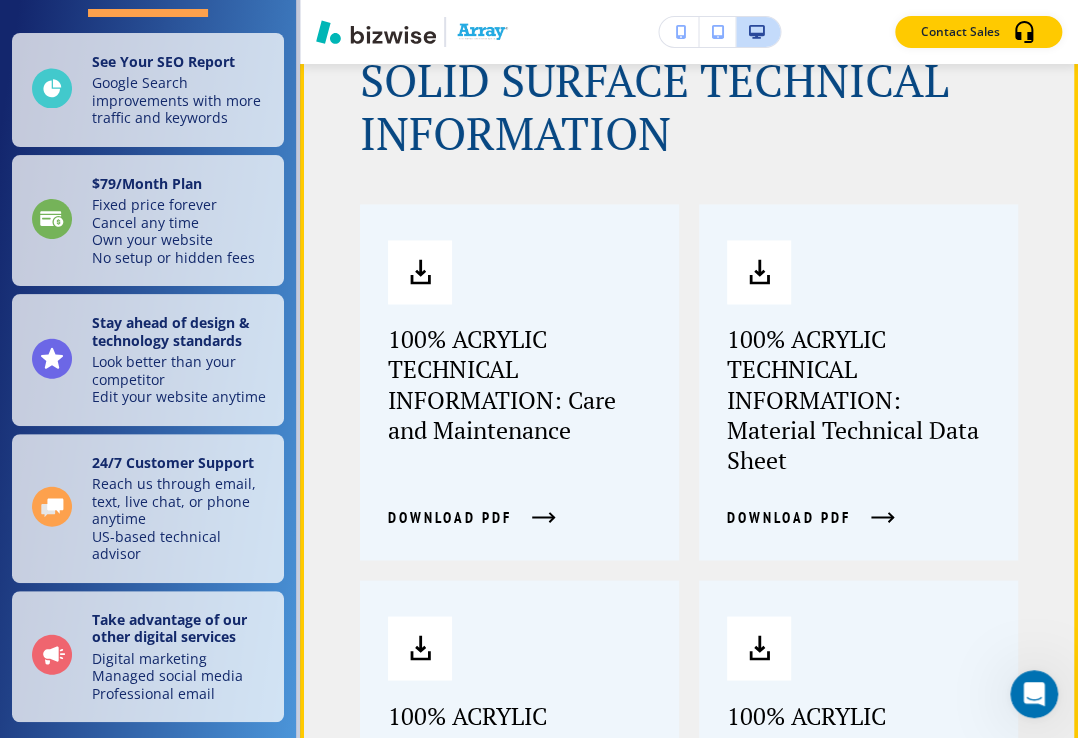 click on "100% ACRYLIC TECHNICAL INFORMATION: Care and Maintenance" at bounding box center [519, 384] 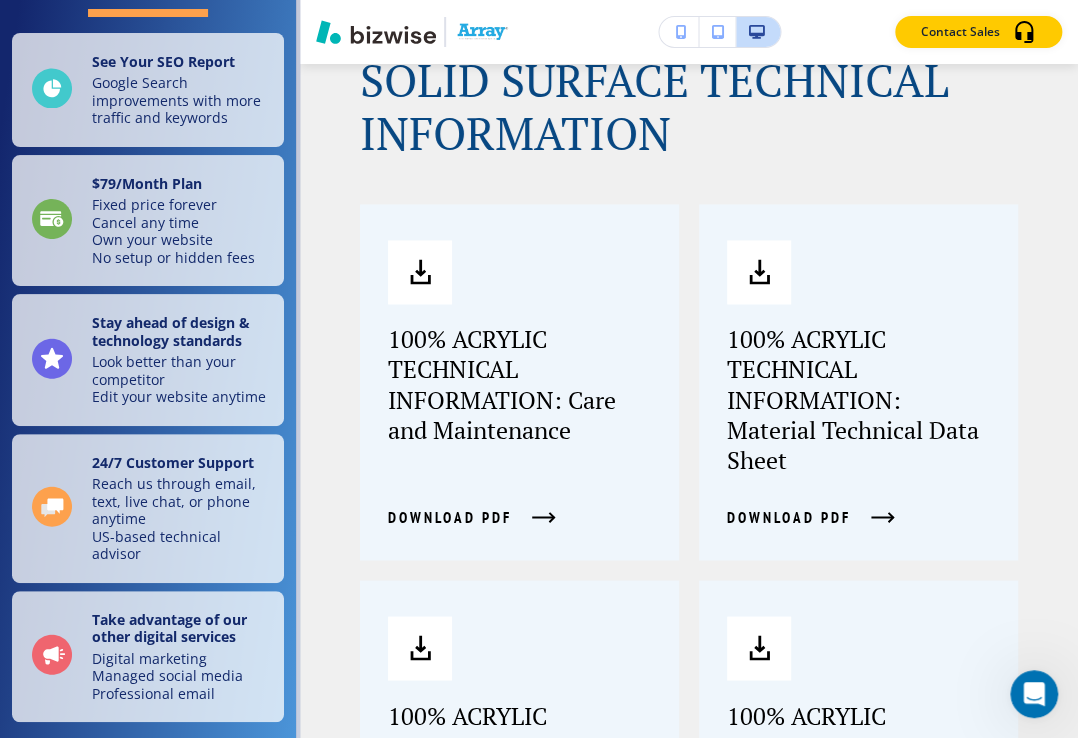 scroll, scrollTop: 1502, scrollLeft: 0, axis: vertical 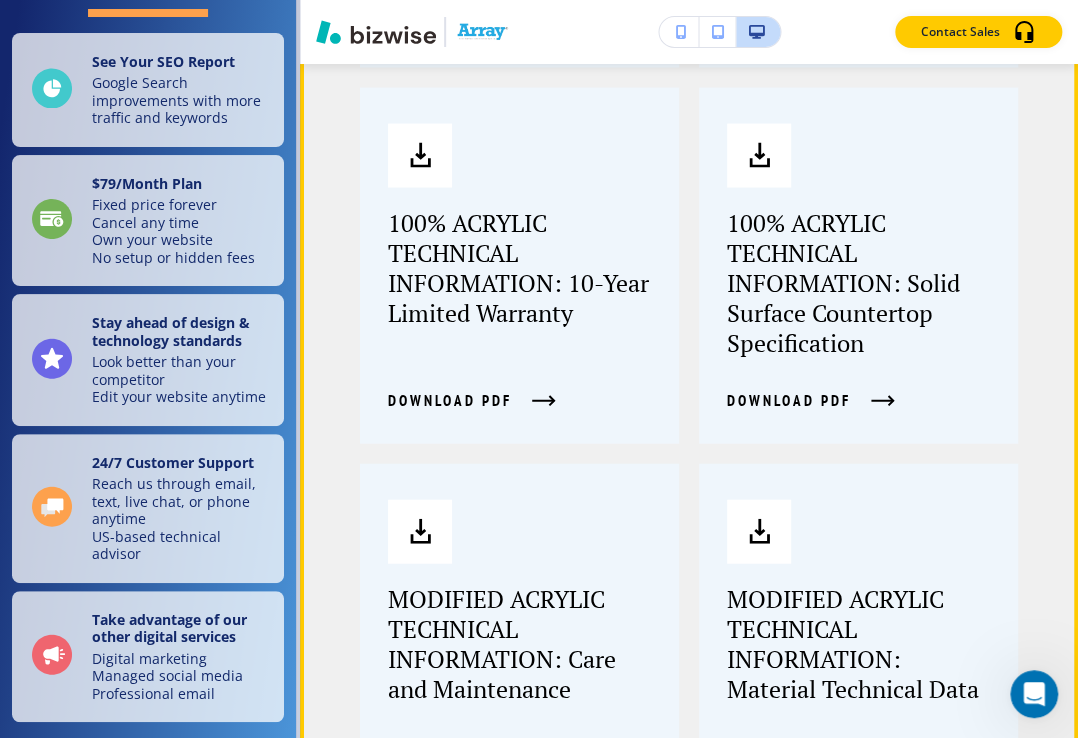 click on "MODIFIED ACRYLIC TECHNICAL INFORMATION: Material Technical Data" at bounding box center [858, 644] 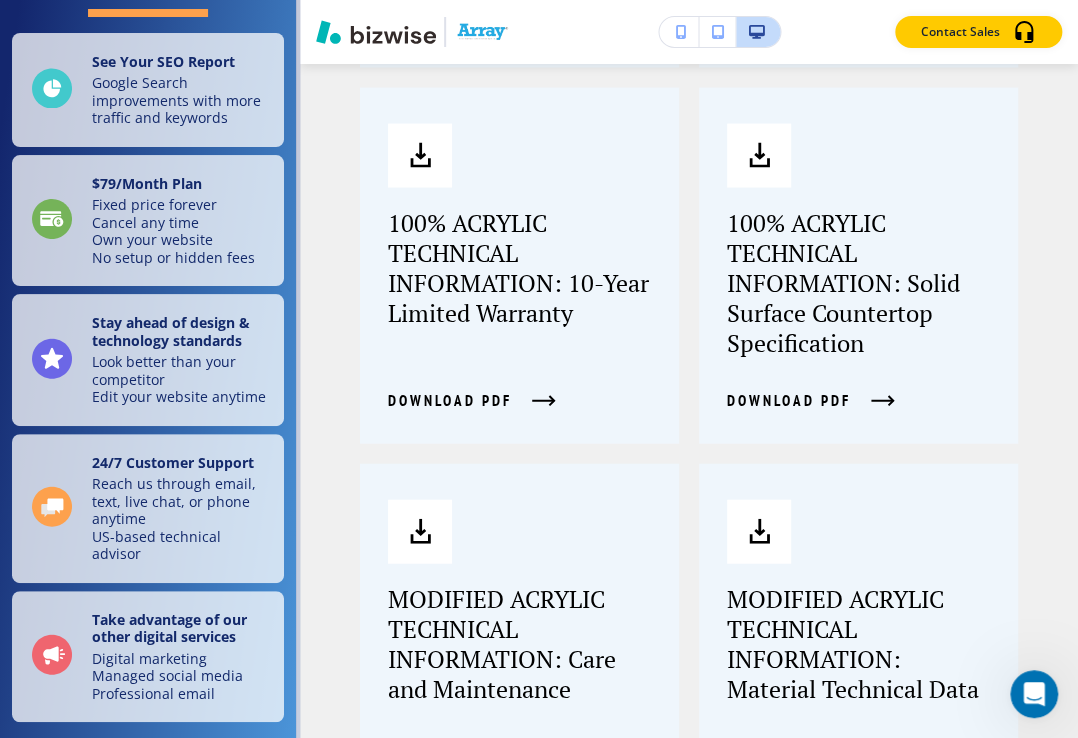 scroll, scrollTop: 1538, scrollLeft: 0, axis: vertical 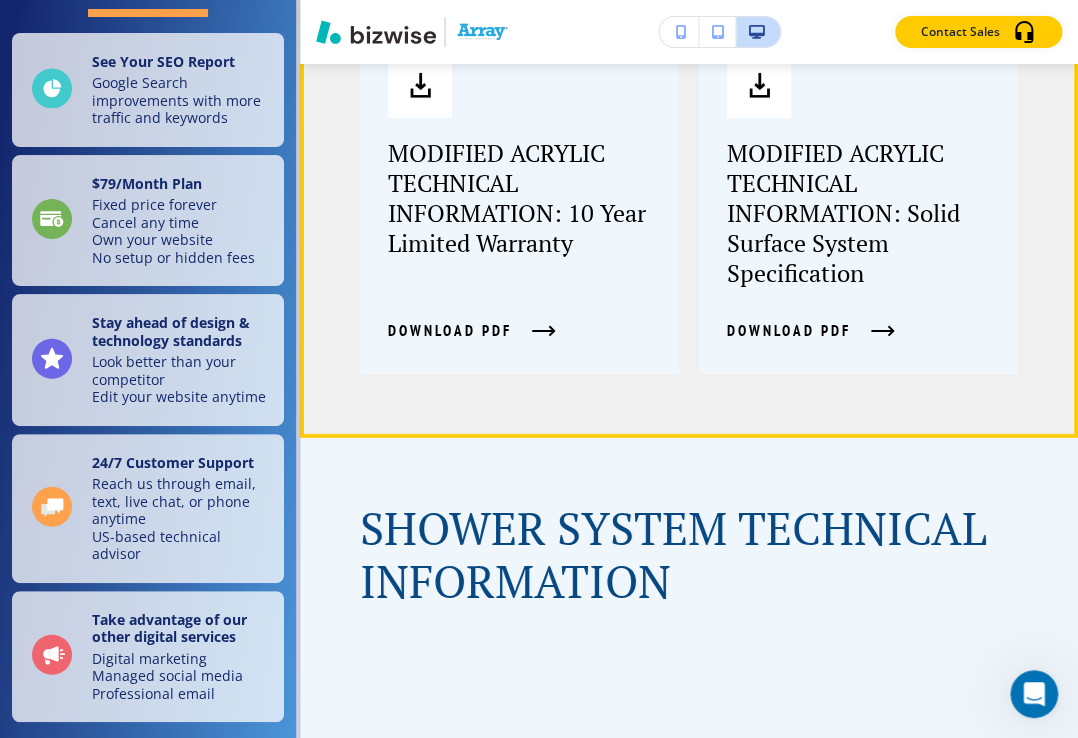 click on "MODIFIED ACRYLIC TECHNICAL INFORMATION: 10 Year Limited Warranty" at bounding box center [519, 198] 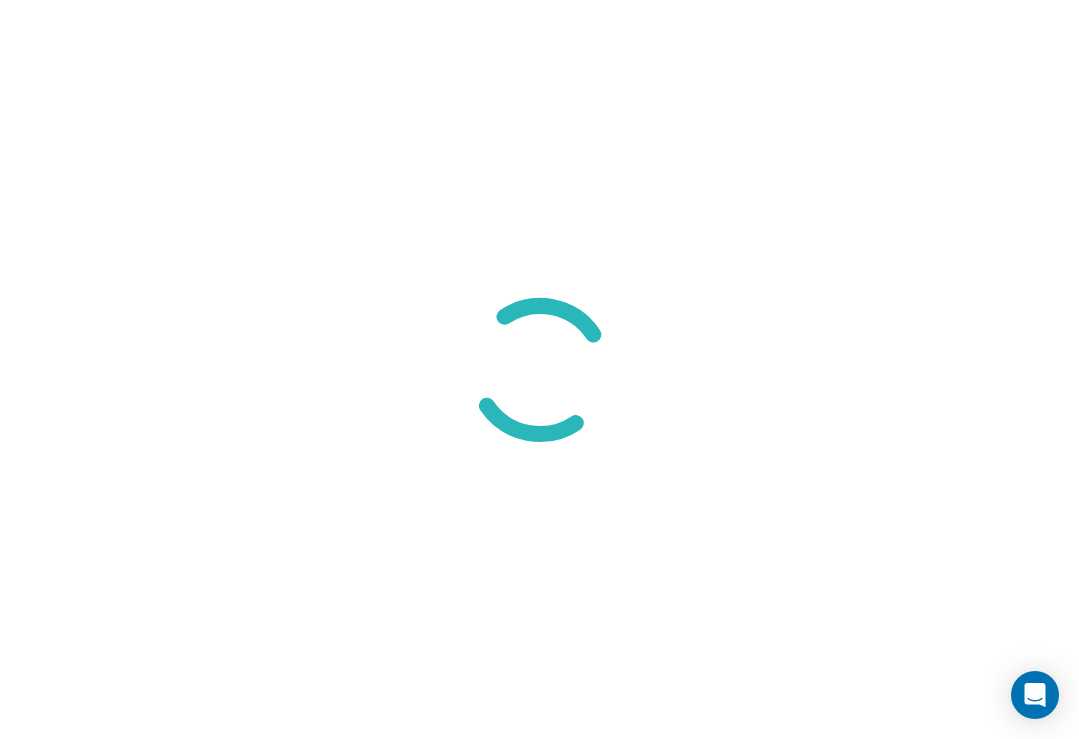 scroll, scrollTop: 0, scrollLeft: 0, axis: both 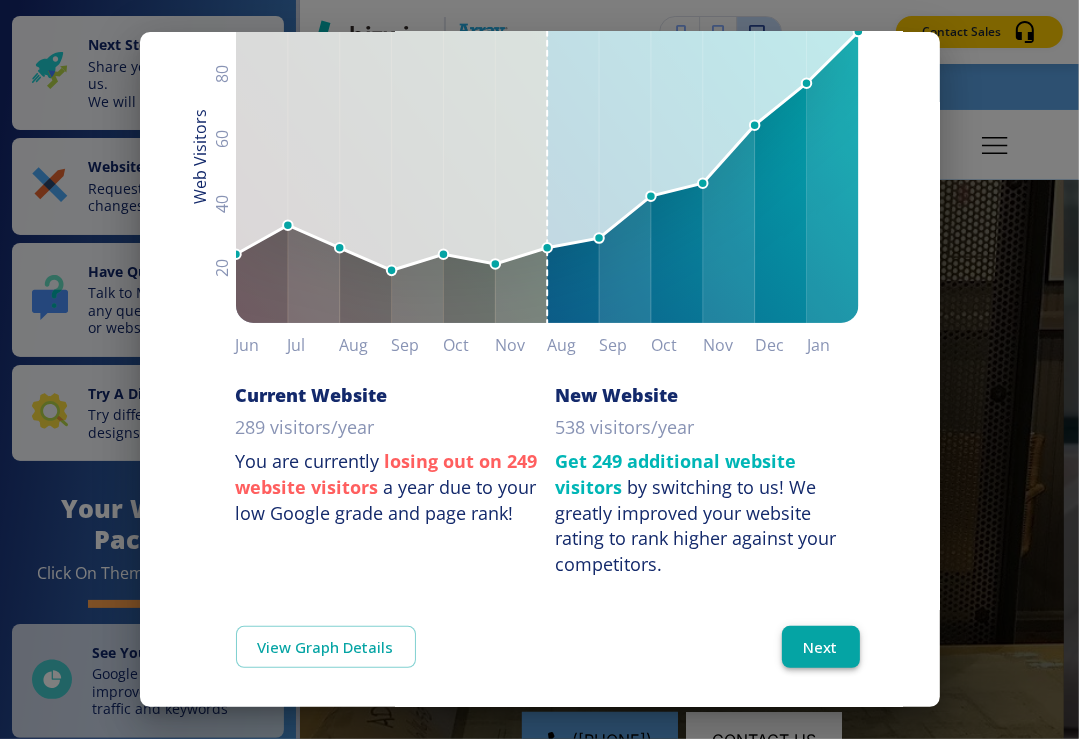 click on "Next" at bounding box center [821, 647] 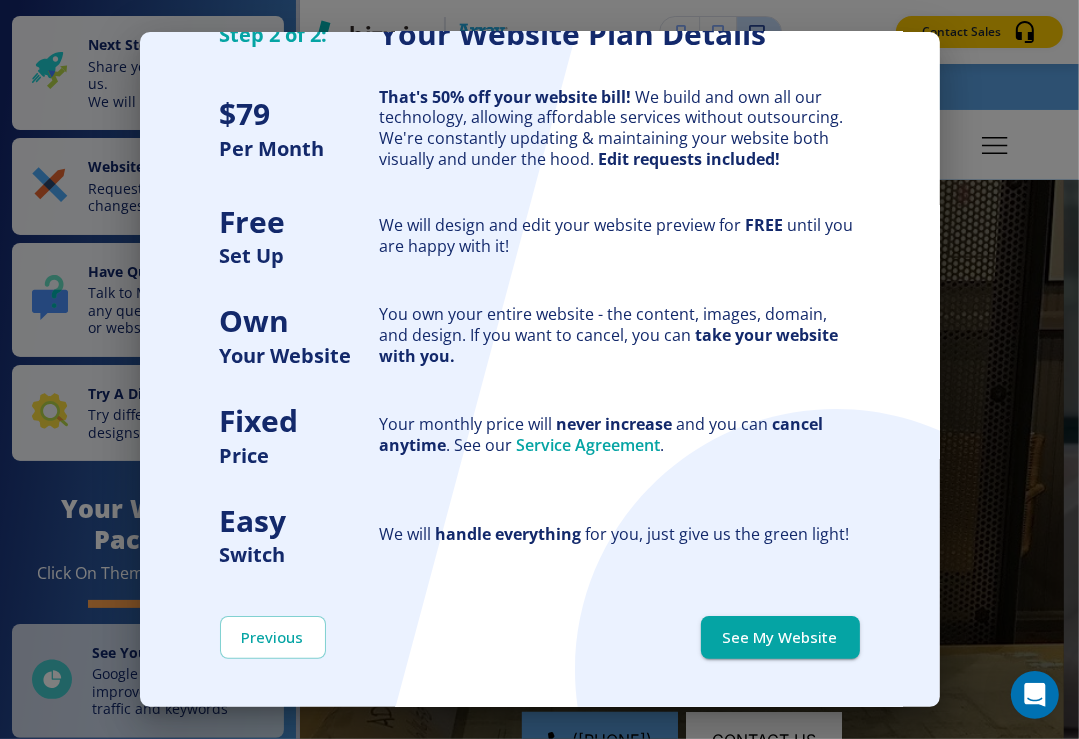 scroll, scrollTop: 0, scrollLeft: 0, axis: both 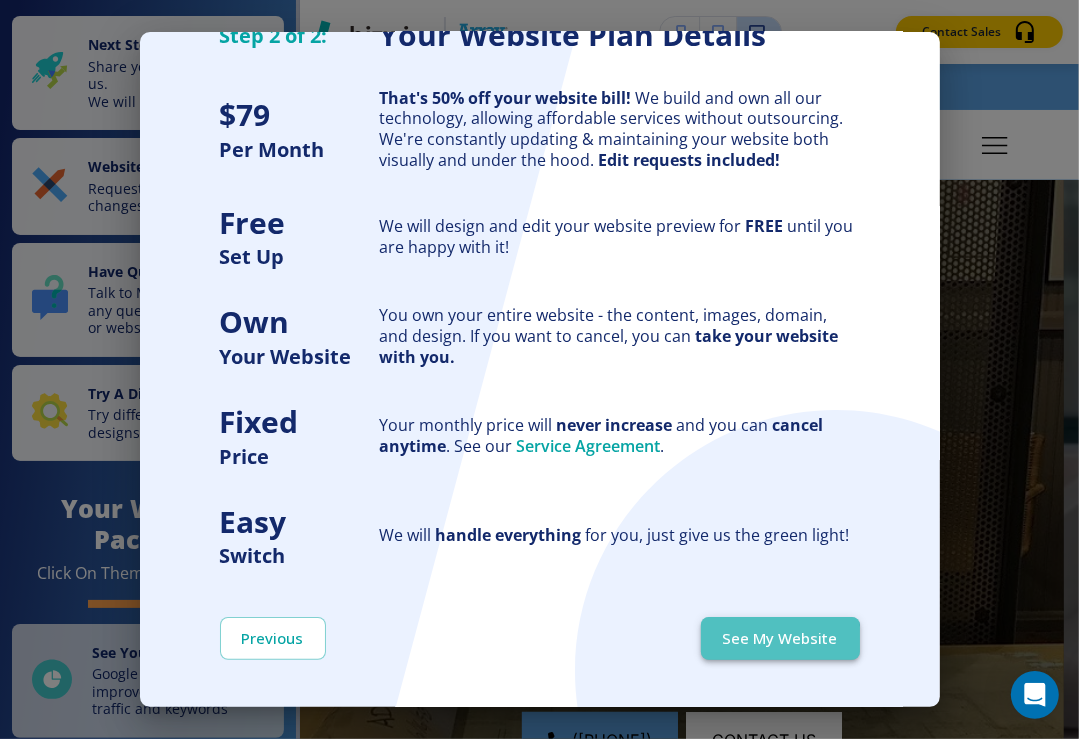 click on "See My Website" at bounding box center (780, 638) 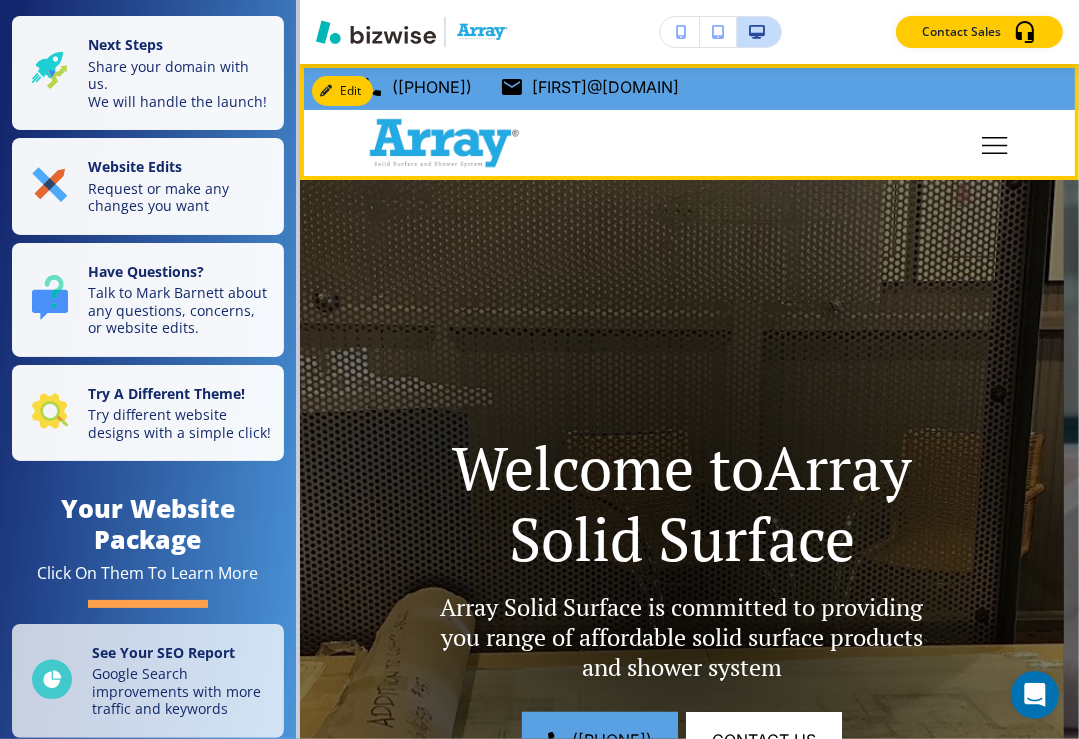 click 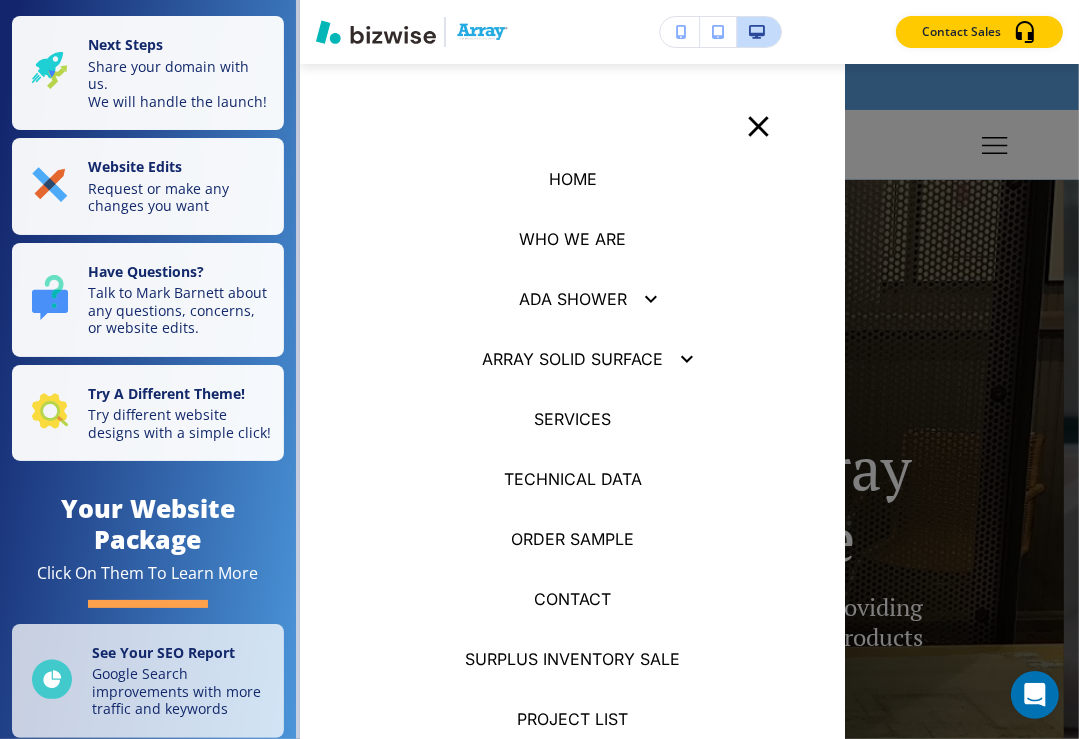 click on "SERVICES" at bounding box center (572, 239) 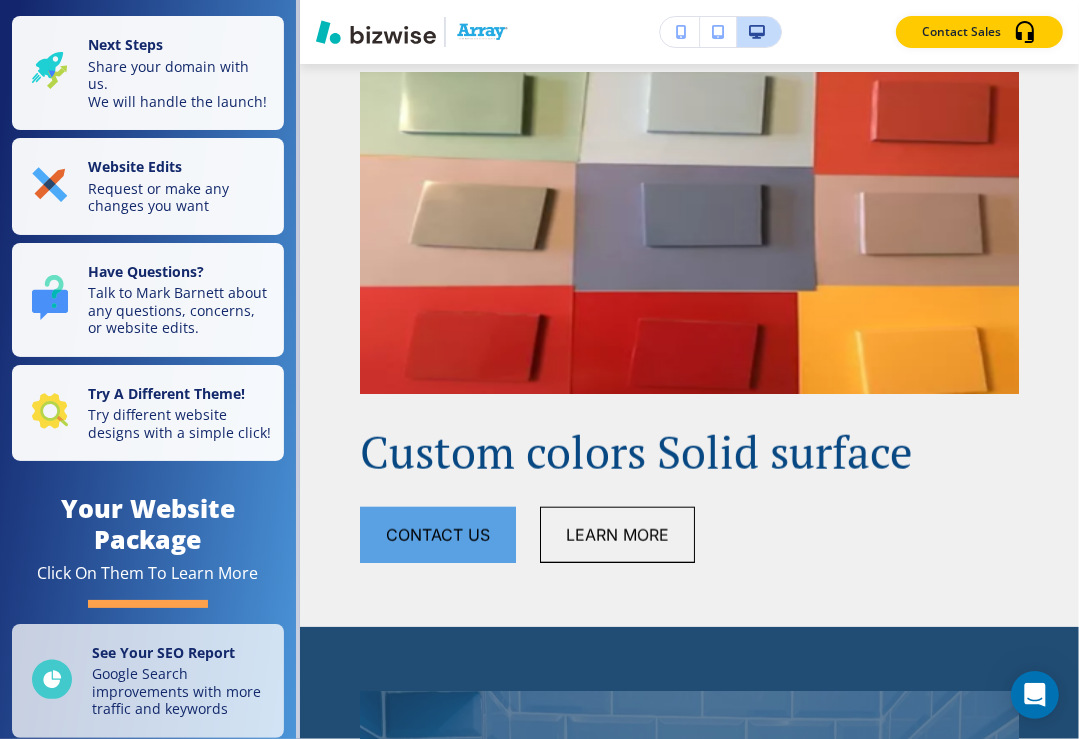 scroll, scrollTop: 1246, scrollLeft: 0, axis: vertical 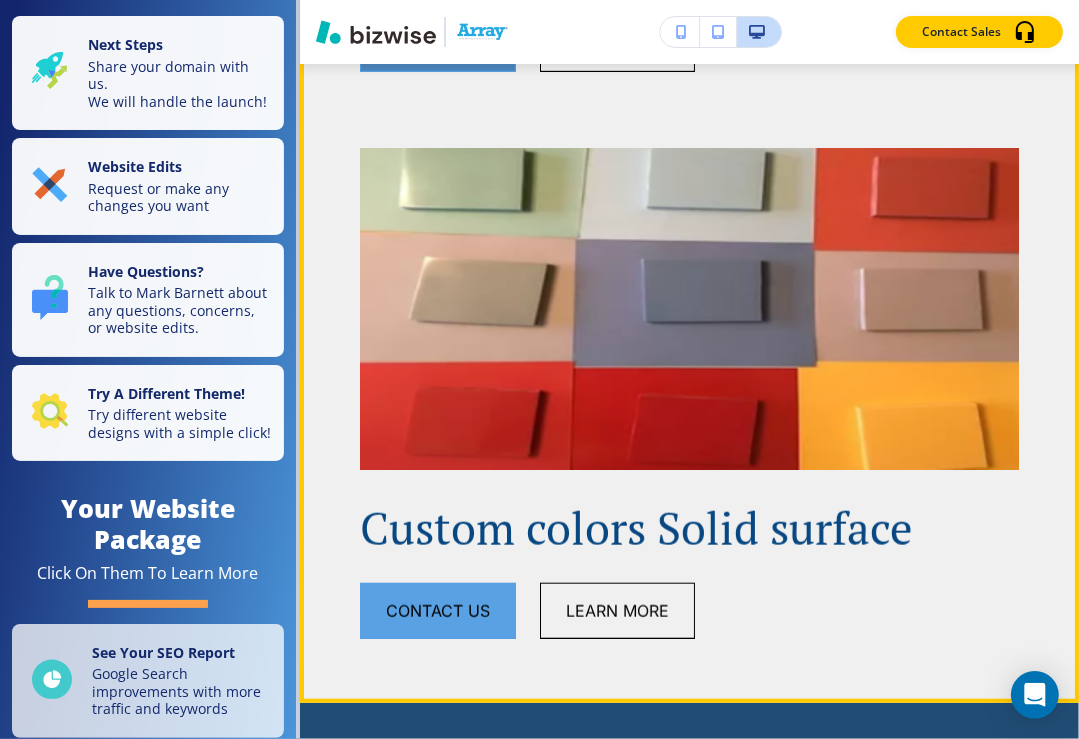 click on "Contact Us" at bounding box center [438, 44] 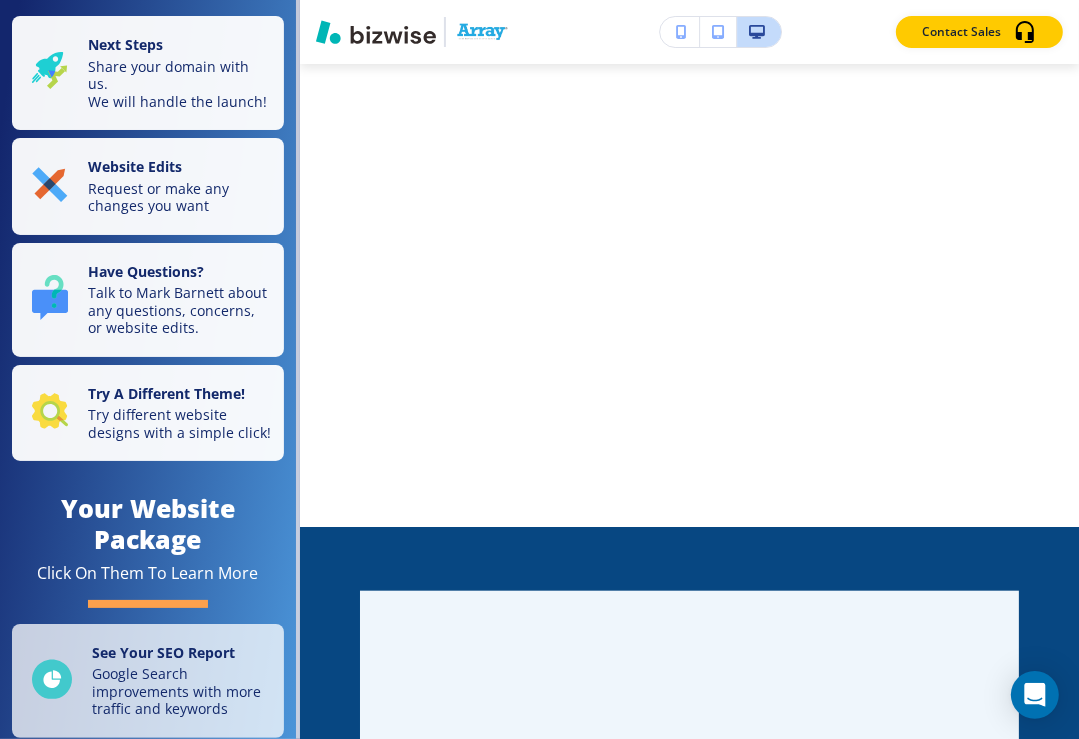 scroll, scrollTop: 0, scrollLeft: 0, axis: both 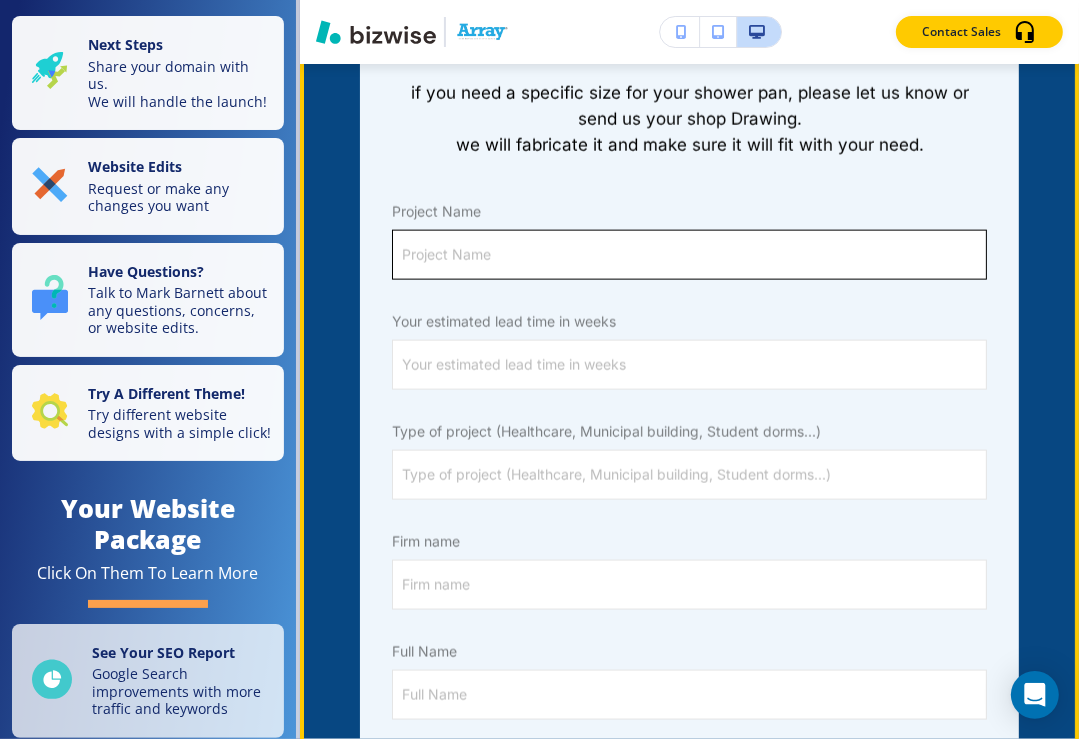 click on "Project Name" at bounding box center (689, 255) 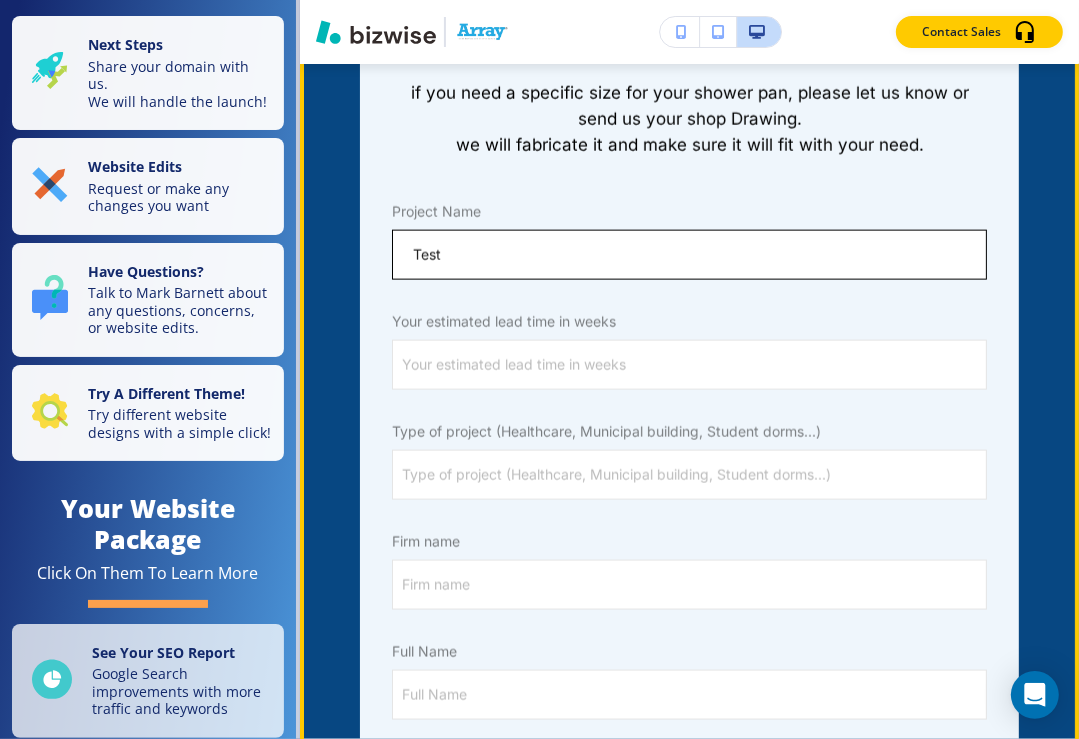 type on "Test" 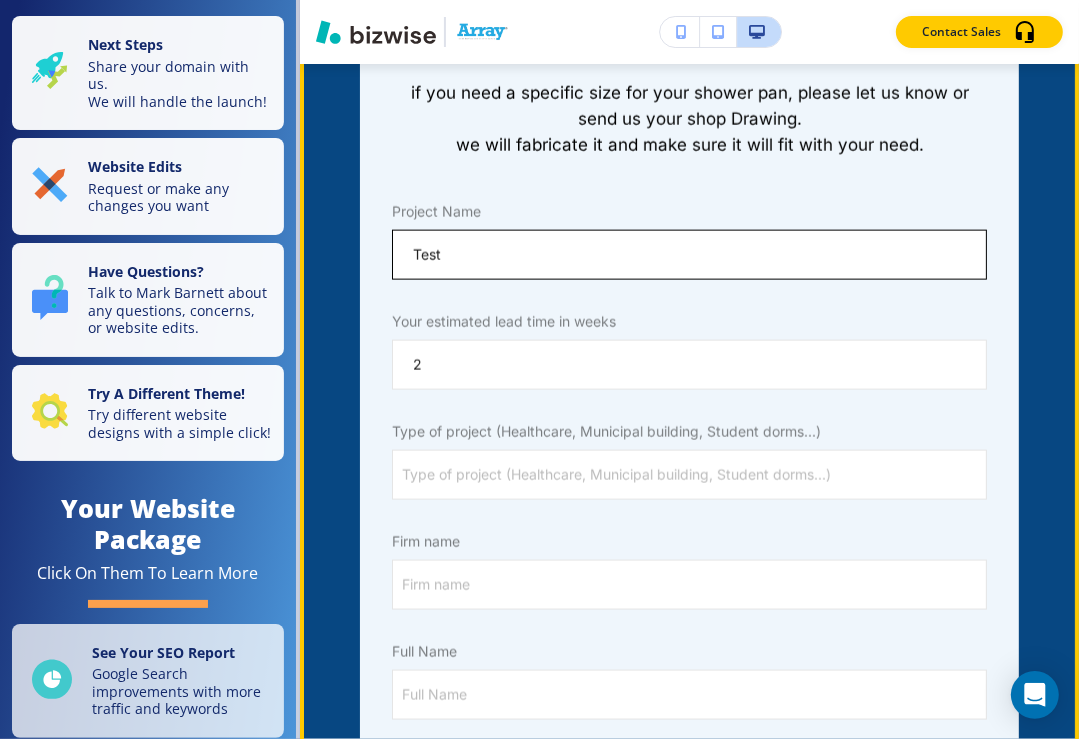 type on "2" 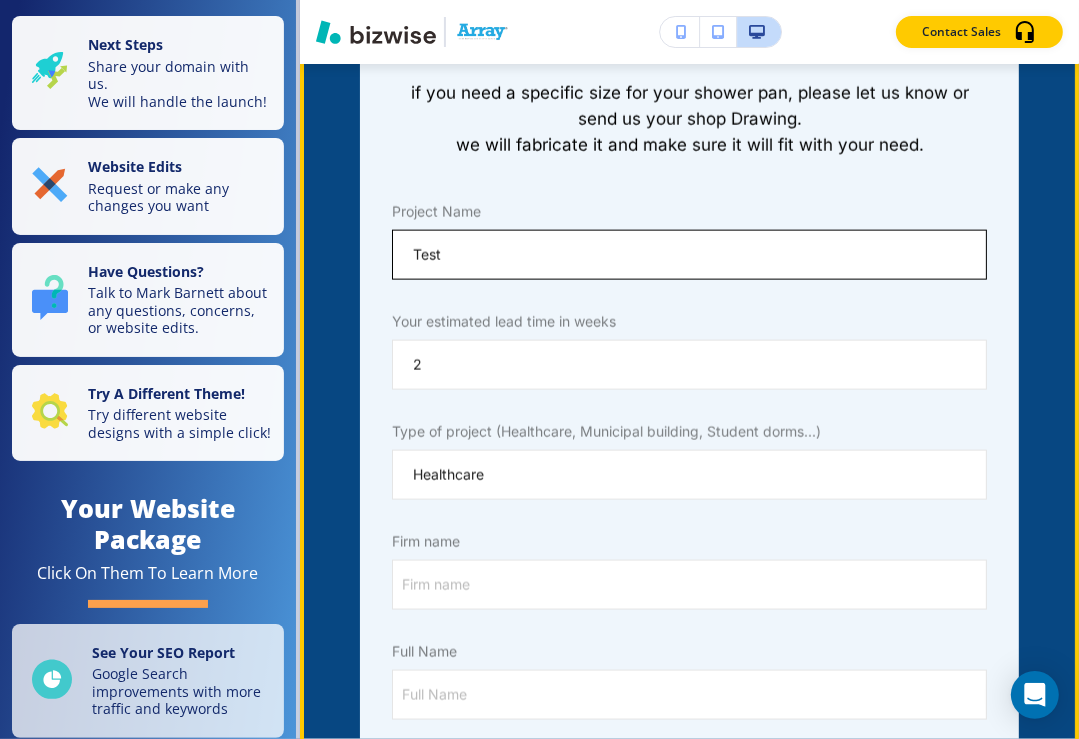 type on "Healthcare" 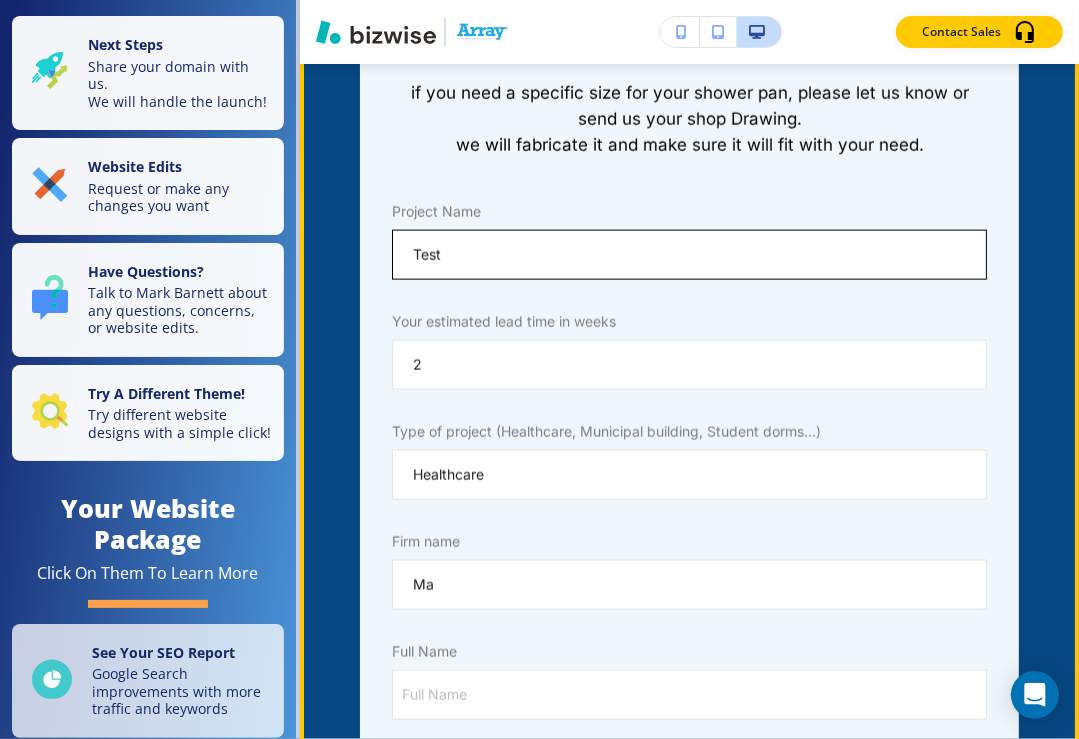 type on "M" 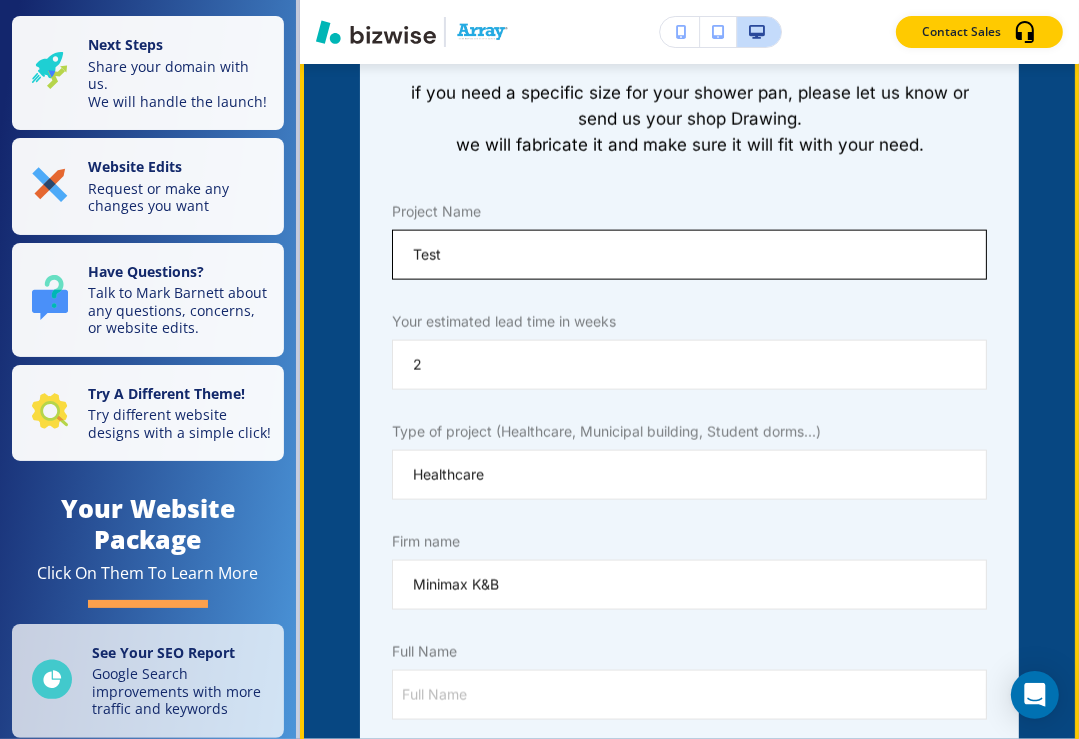 type on "Minimax K&B" 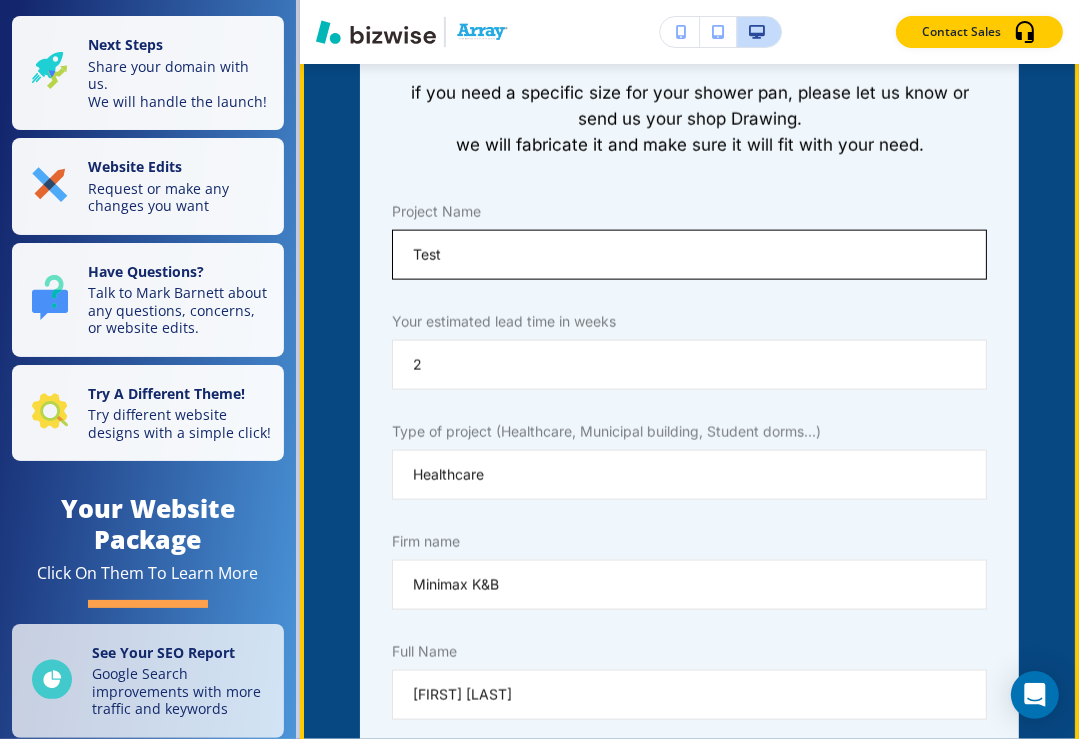 type on "[FIRST] [LAST]" 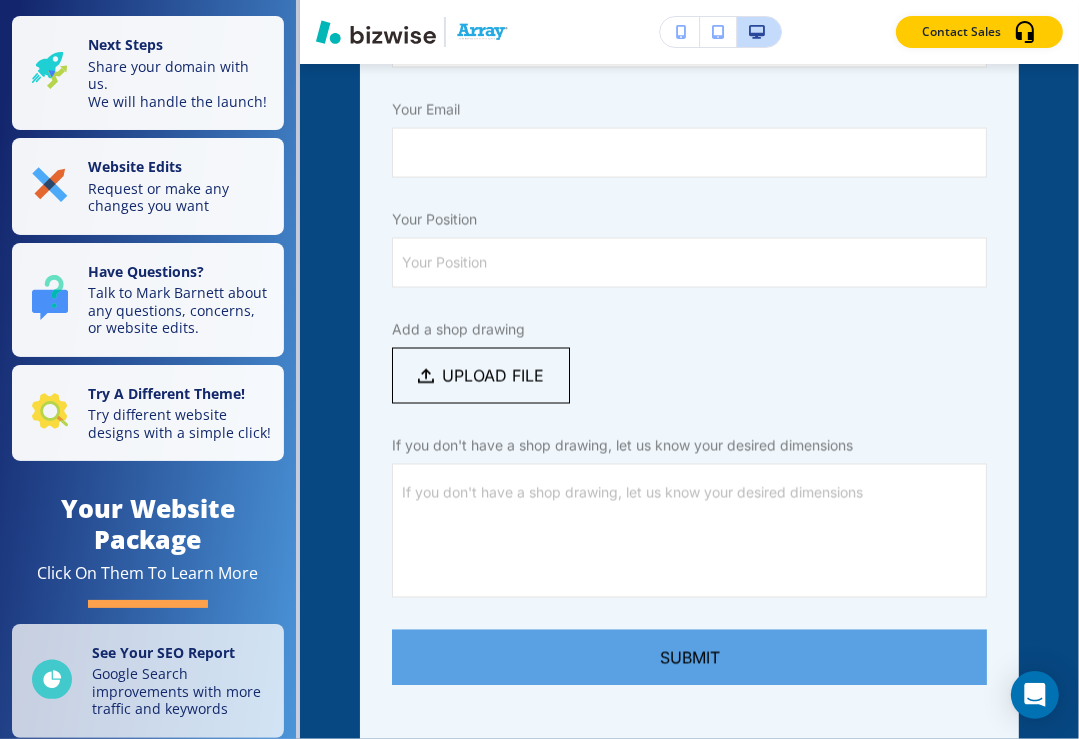 scroll, scrollTop: 2576, scrollLeft: 0, axis: vertical 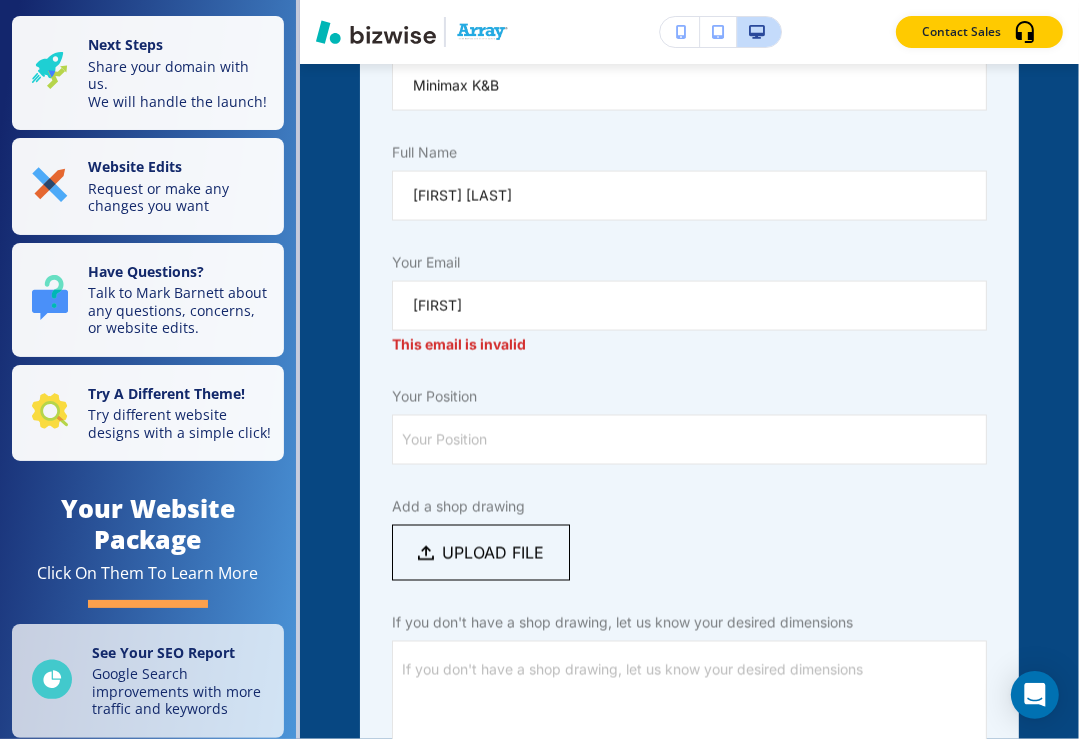 type on "[FIRST]@[DOMAIN]" 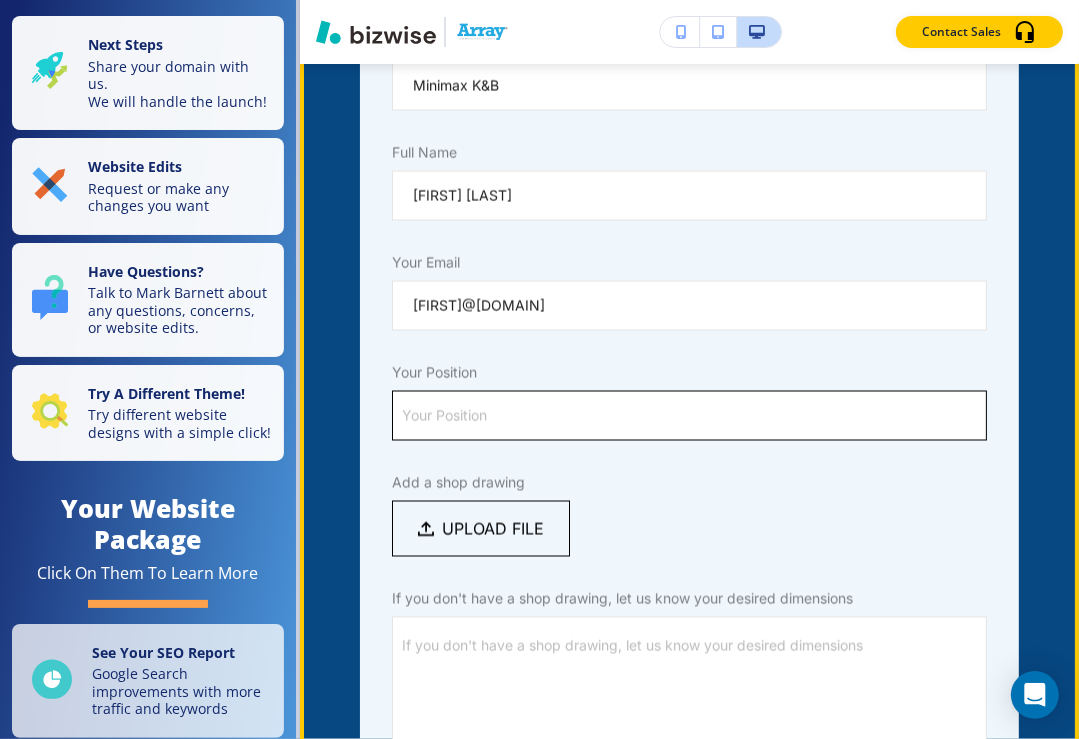 click on "Your Position" at bounding box center (689, 416) 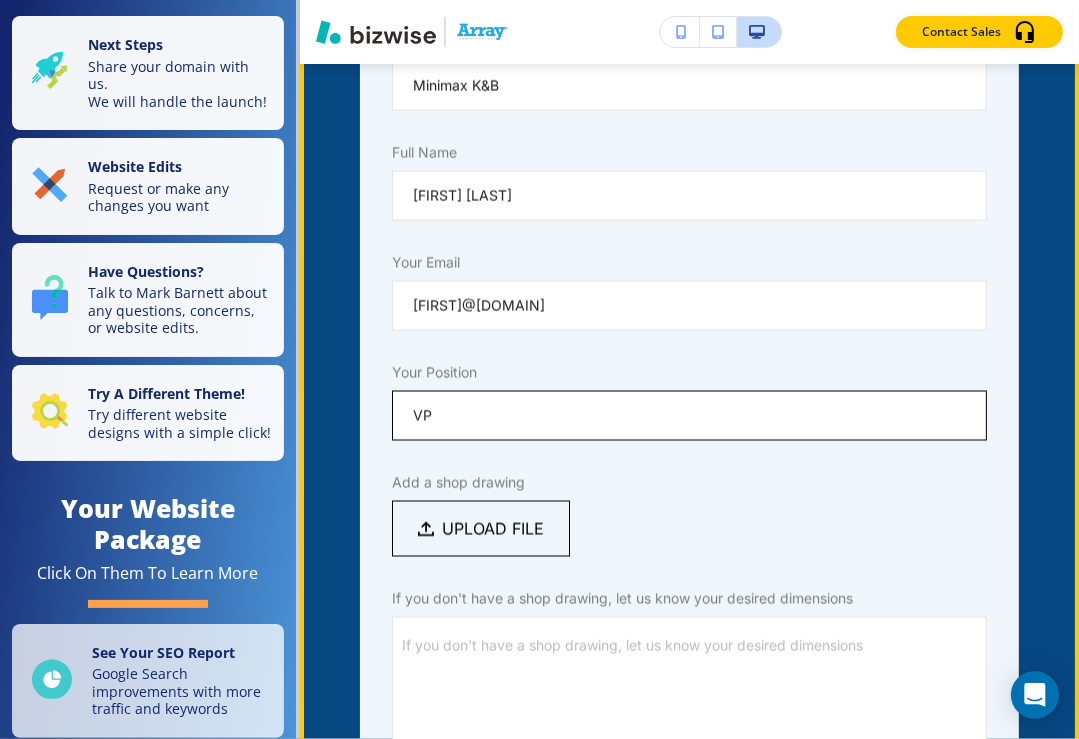 type on "VP" 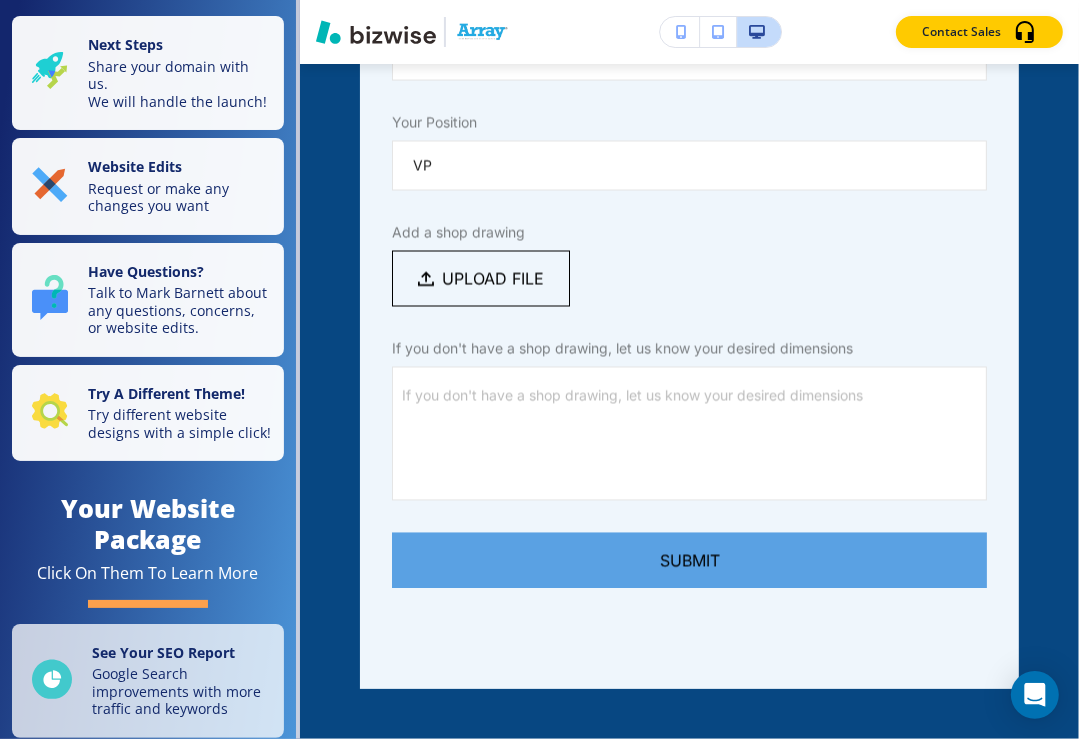 scroll, scrollTop: 2674, scrollLeft: 0, axis: vertical 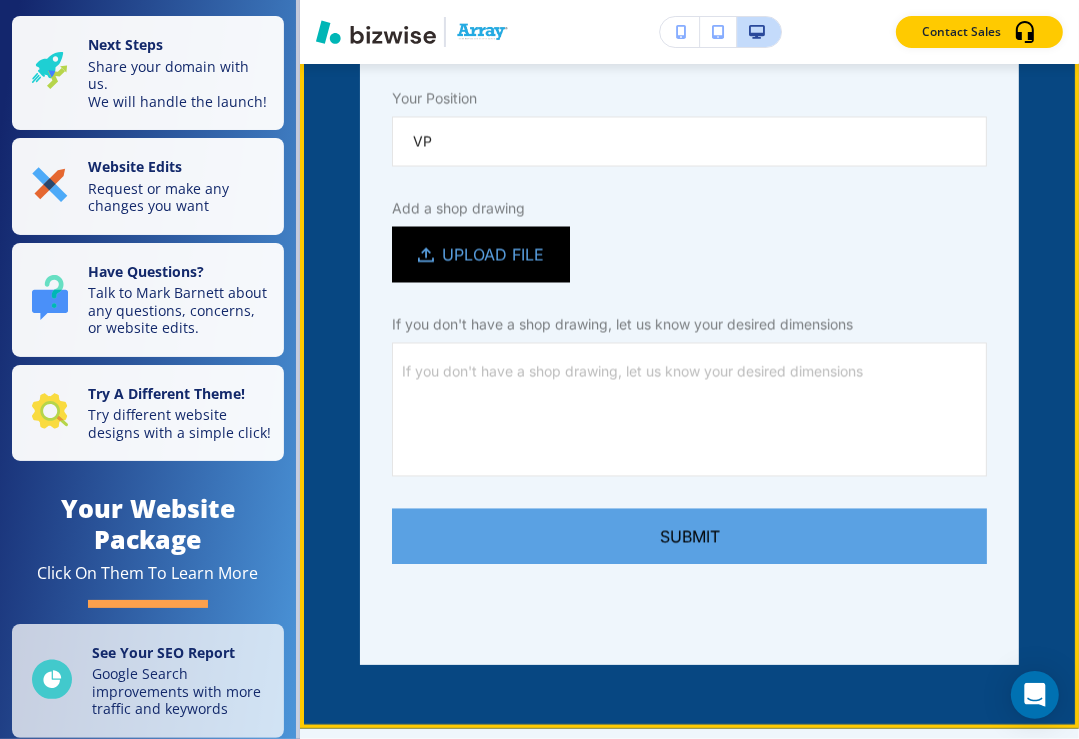 click on "UPLOAD FILE" at bounding box center (481, 255) 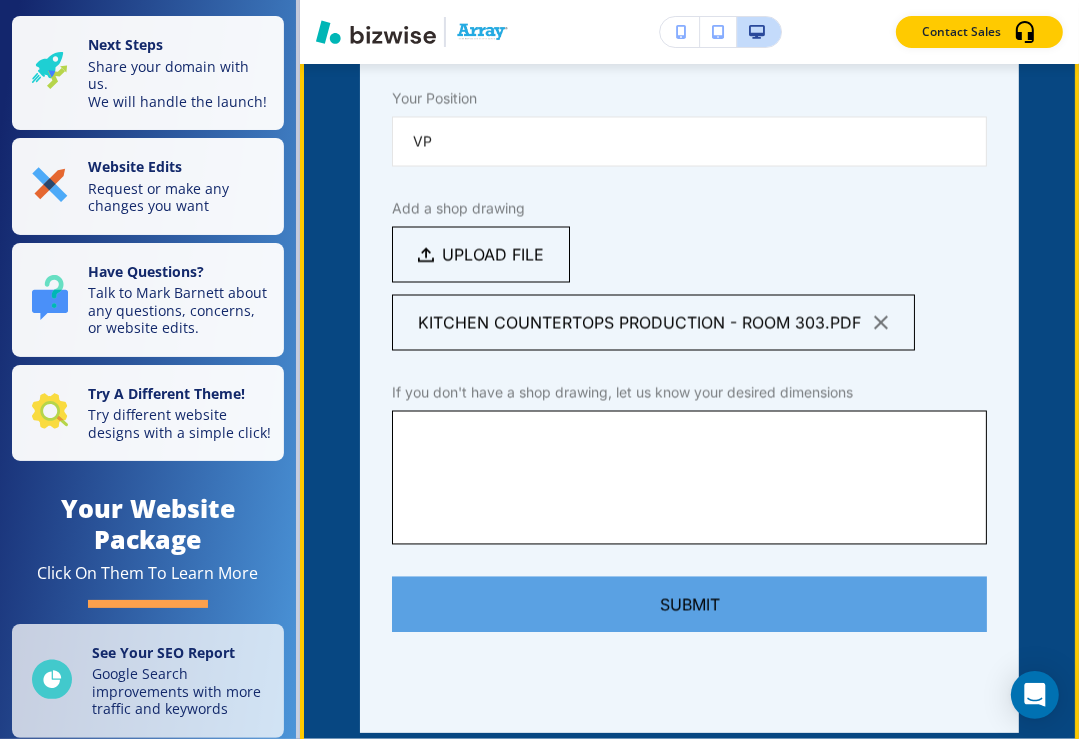 click on "If you don't have a shop drawing, let us know your desired dimensions" at bounding box center [688, 478] 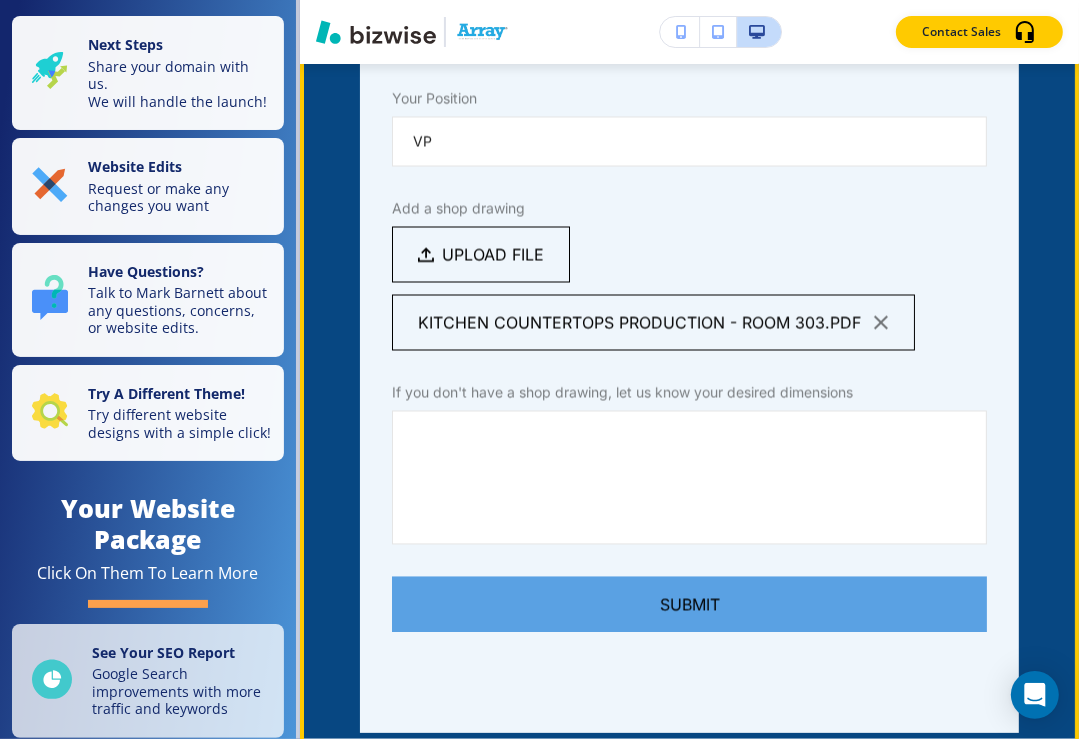 type on "t" 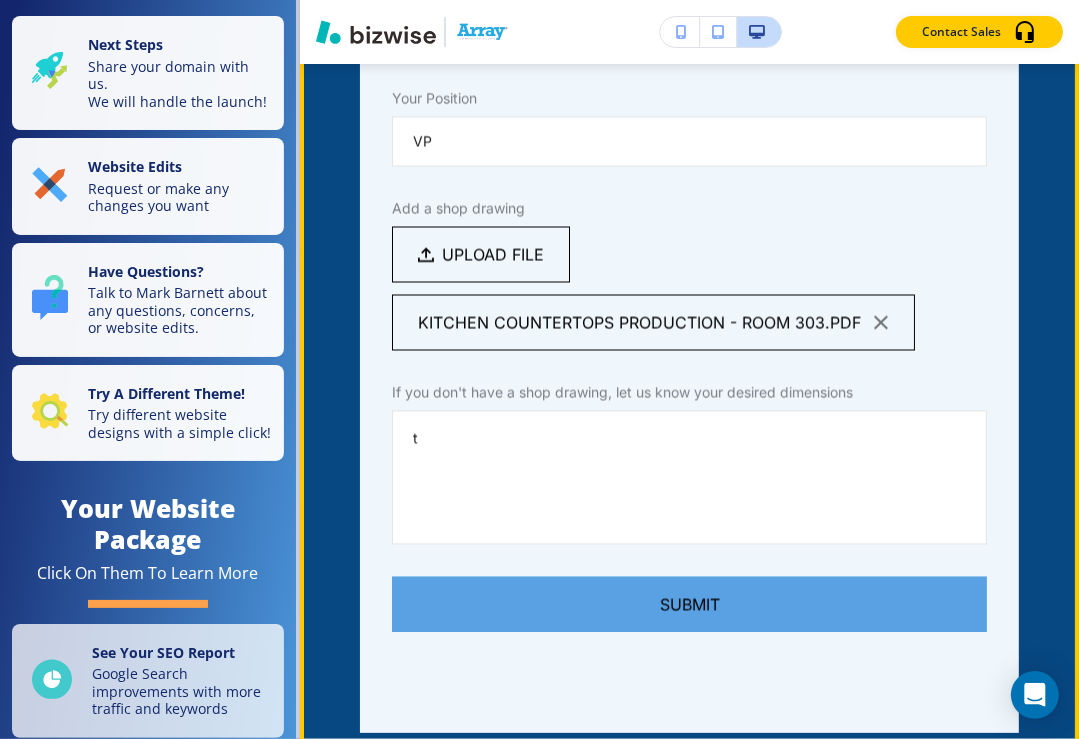 type on "te" 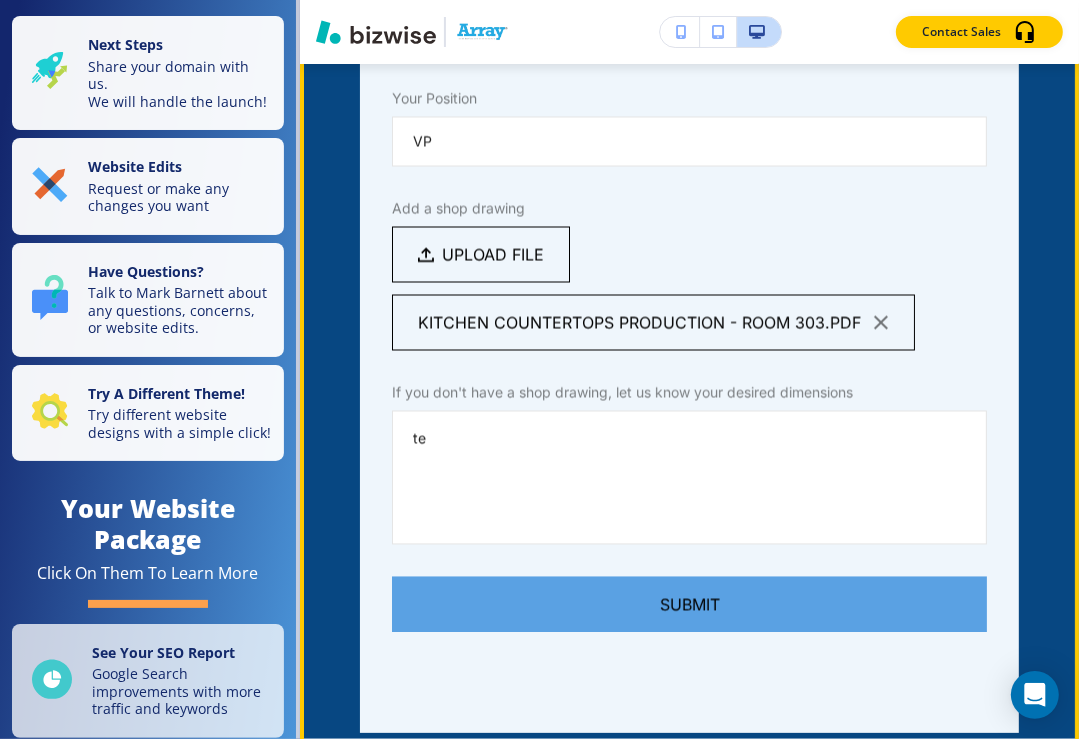 type on "tes" 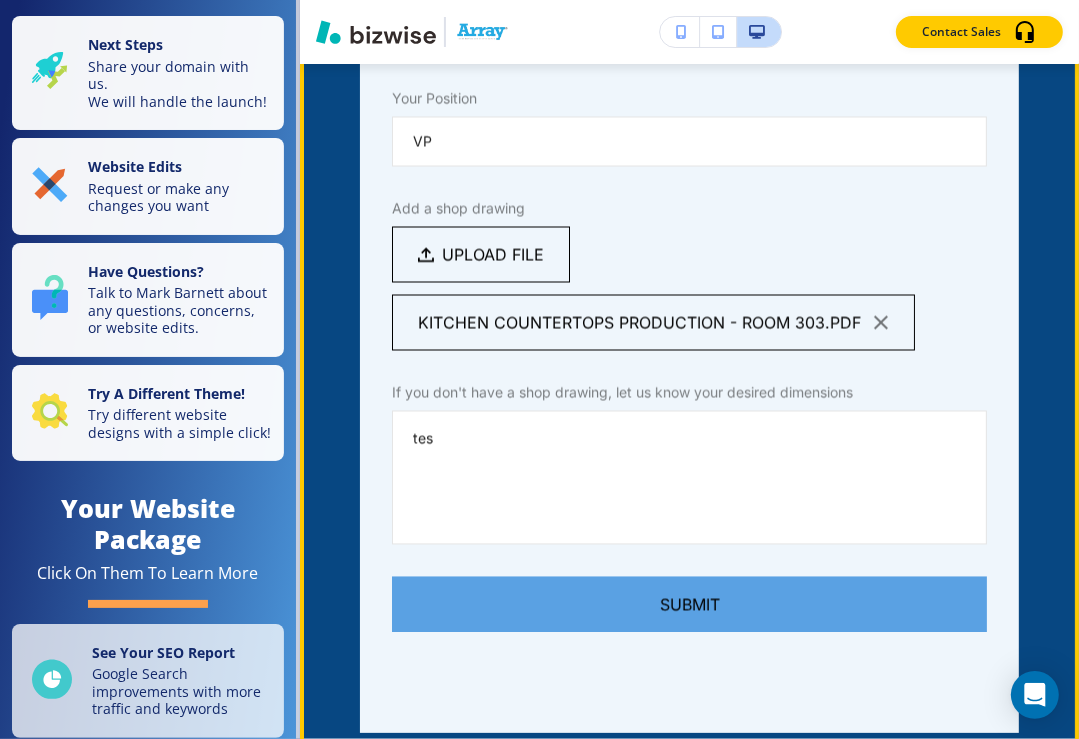 type on "test" 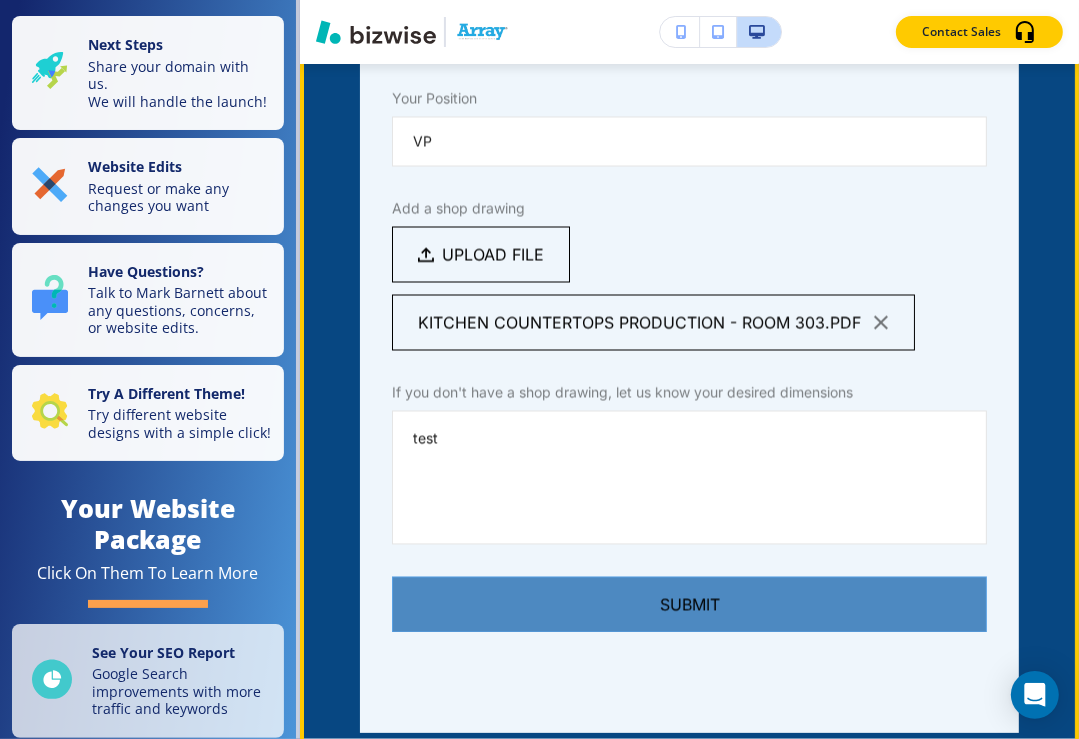 type on "test" 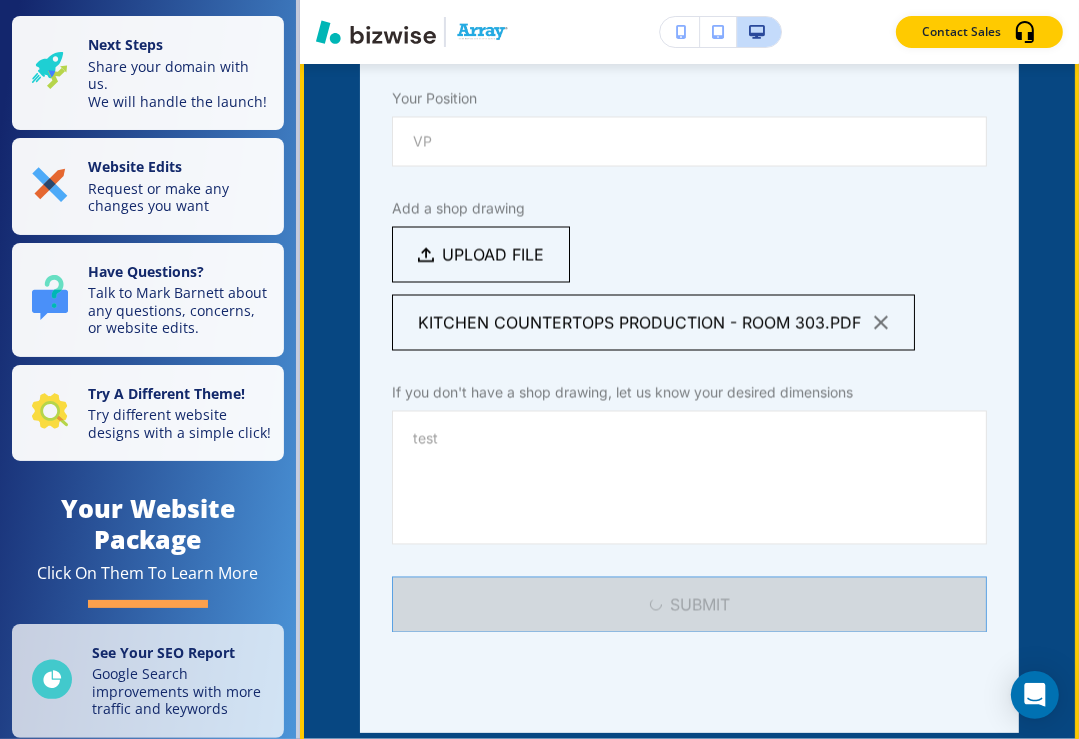 type 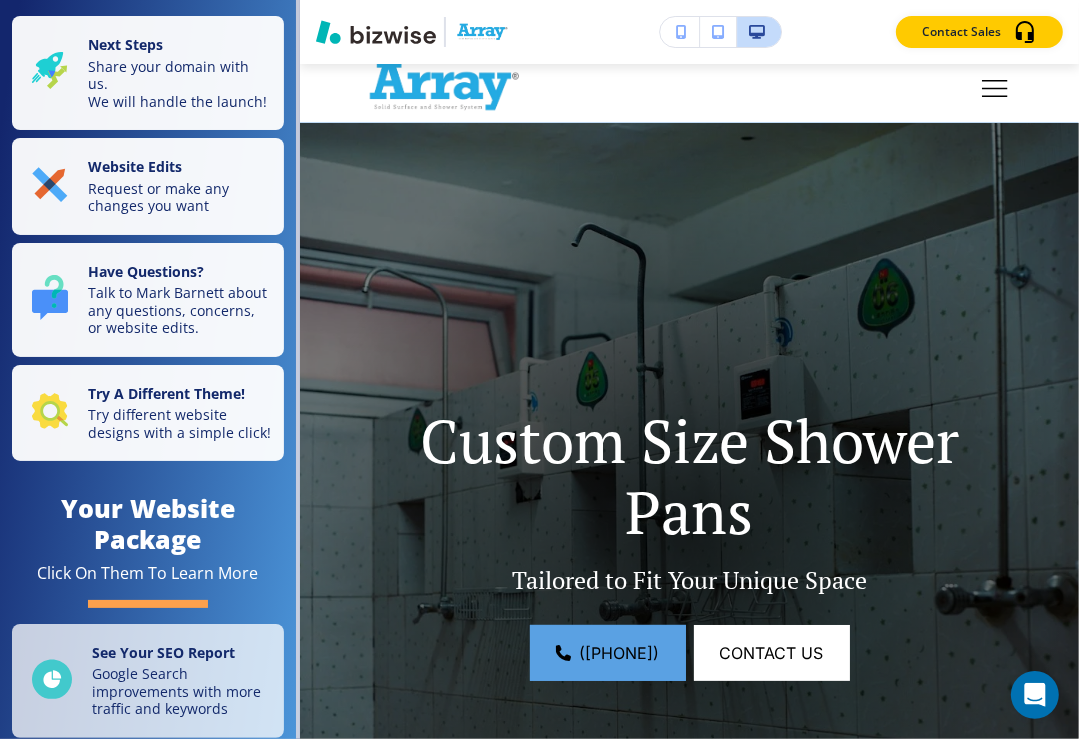 scroll, scrollTop: 0, scrollLeft: 0, axis: both 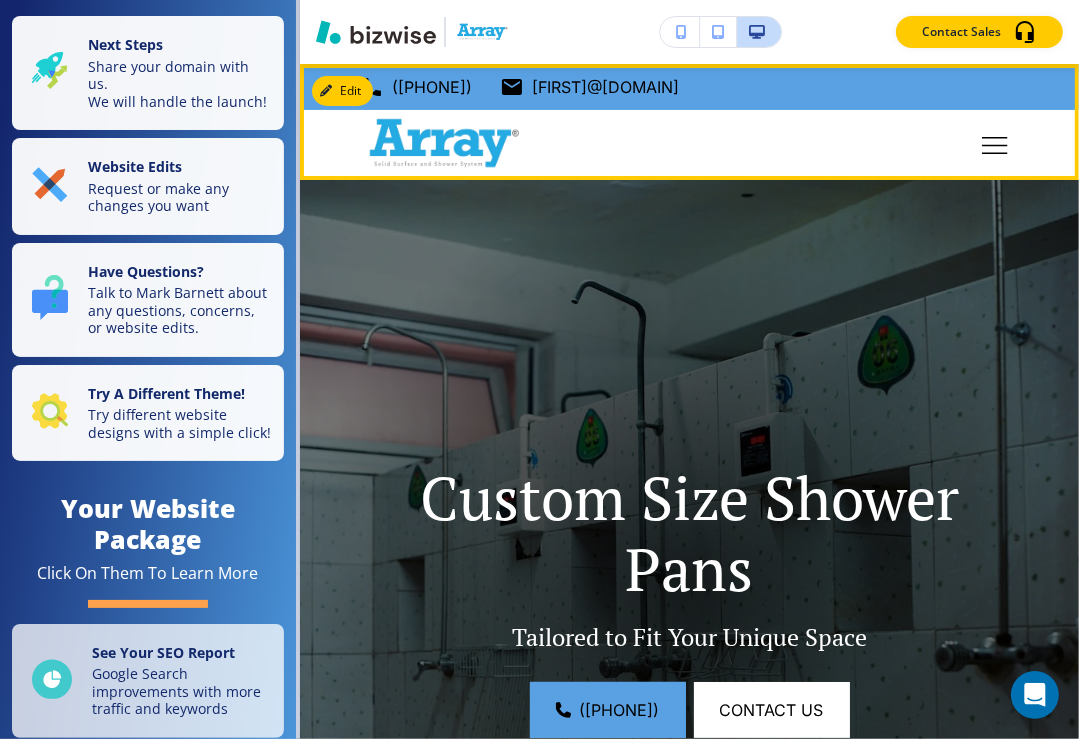 click 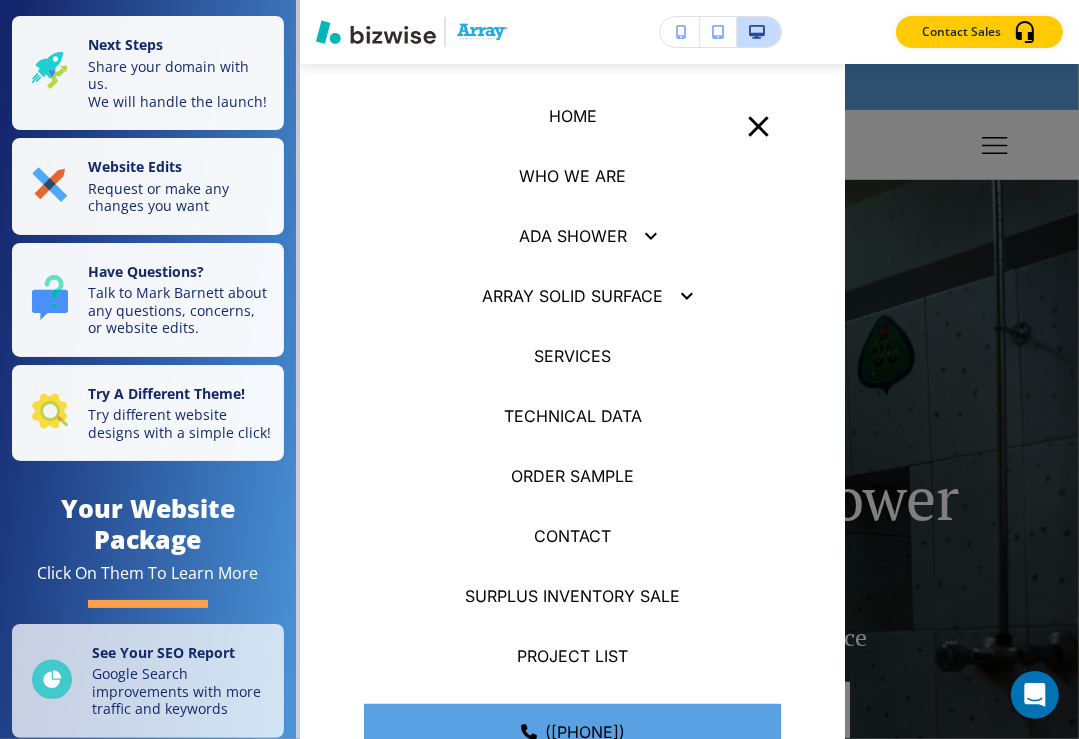scroll, scrollTop: 123, scrollLeft: 0, axis: vertical 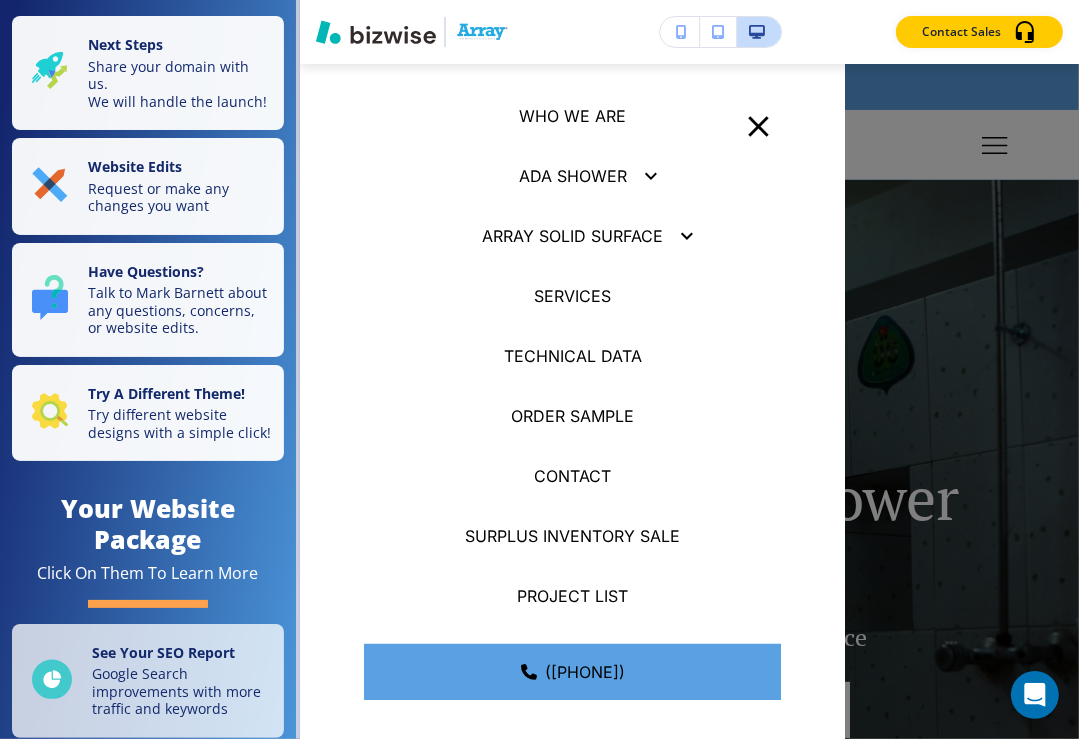 click on "CONTACT" at bounding box center [573, 56] 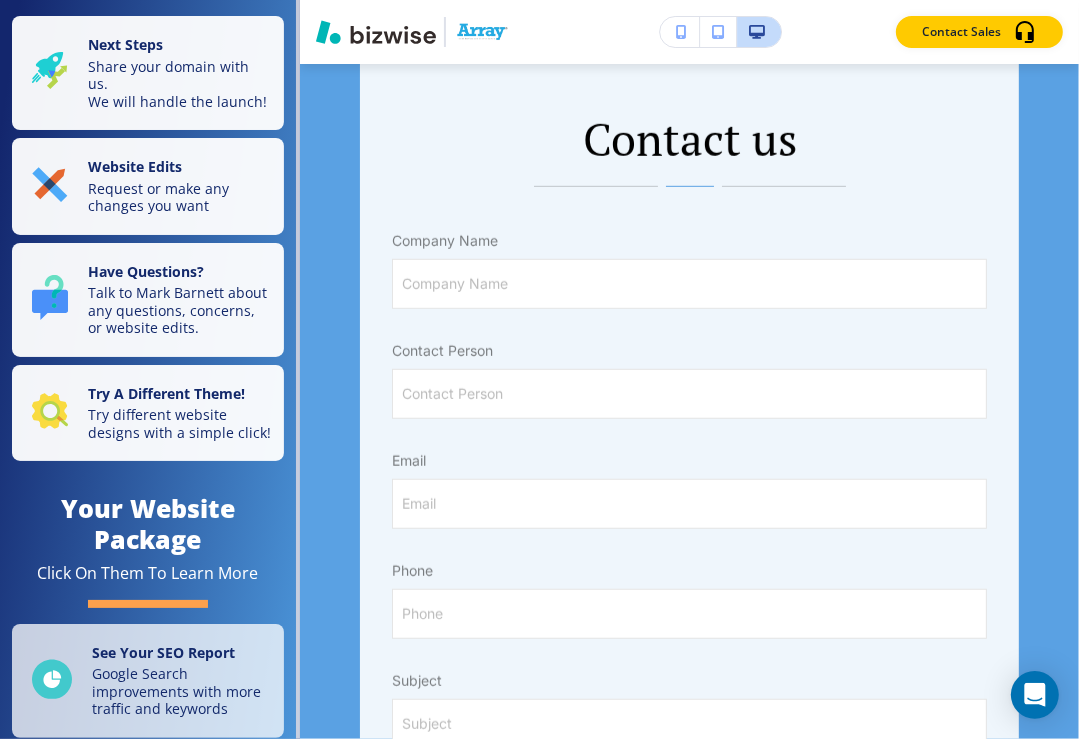 scroll, scrollTop: 1009, scrollLeft: 0, axis: vertical 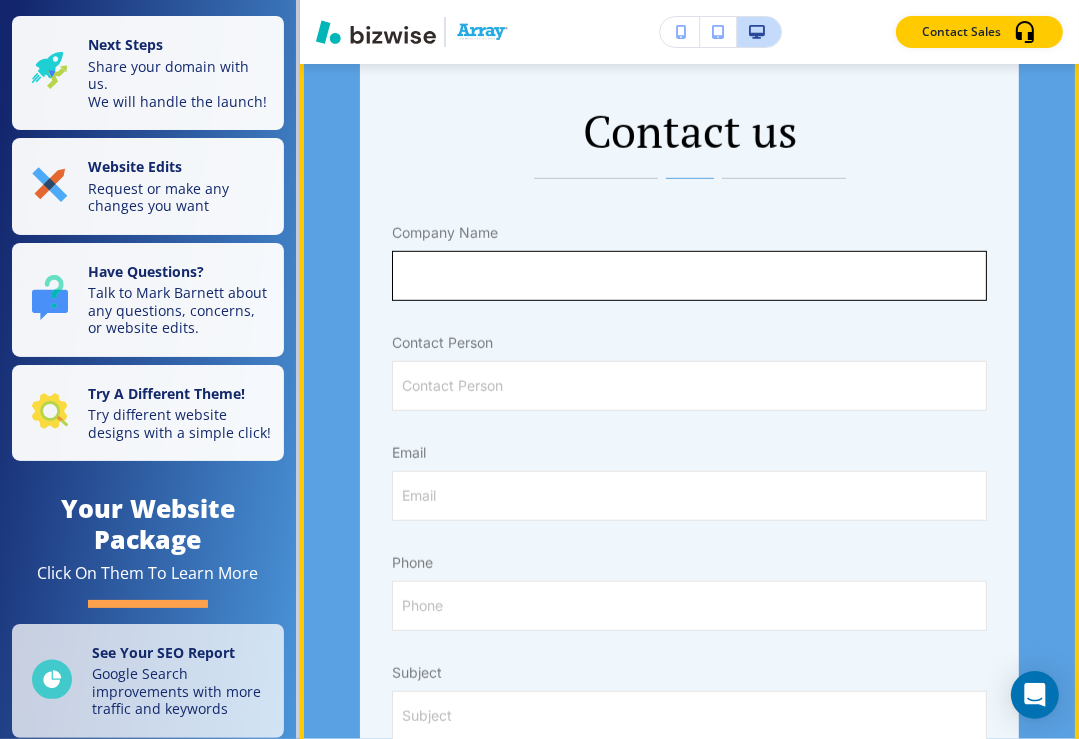 click on "Company Name" at bounding box center (689, 276) 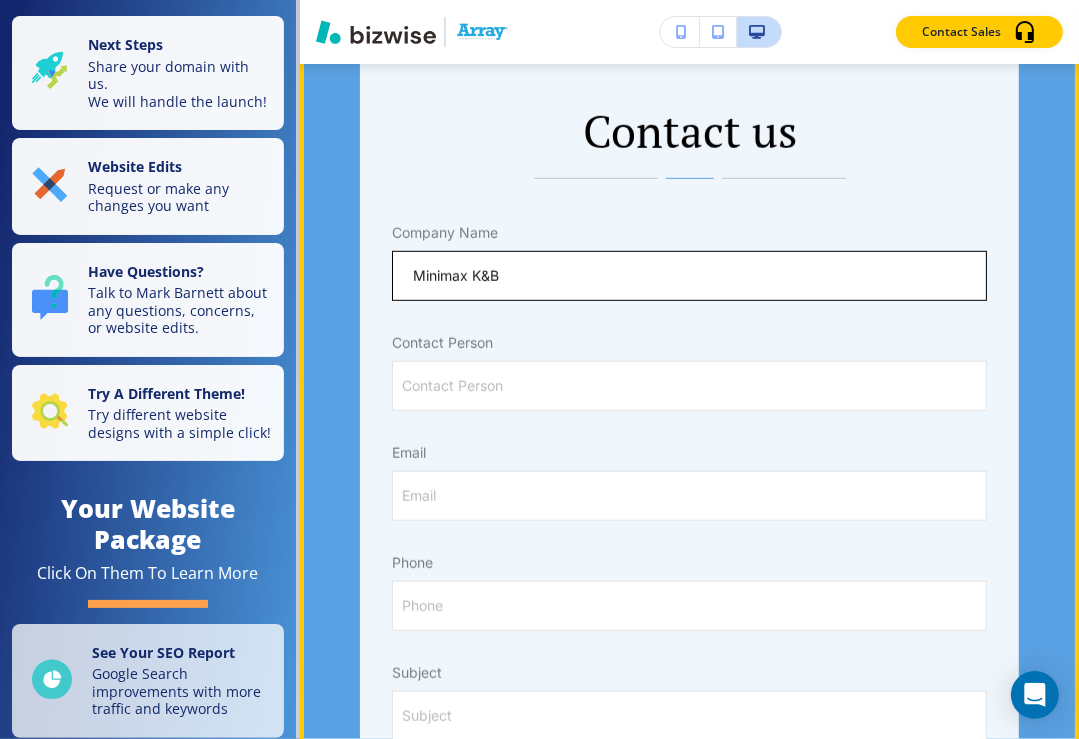 type on "Minimax K&B" 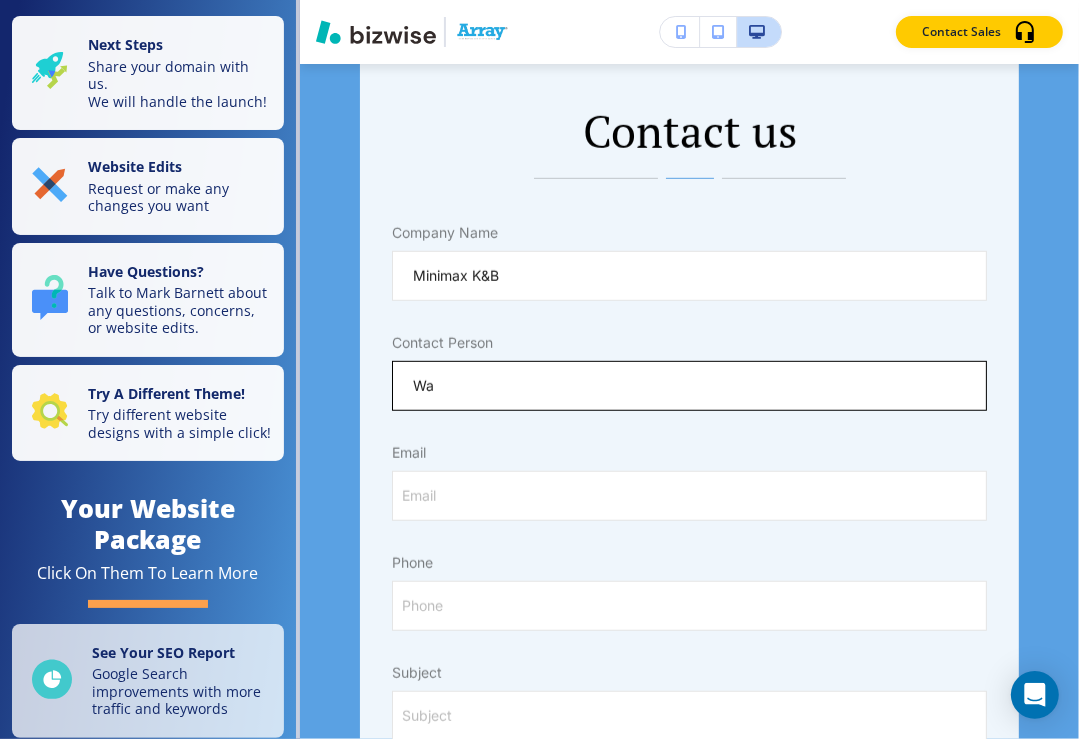type on "[FIRST] [LAST]" 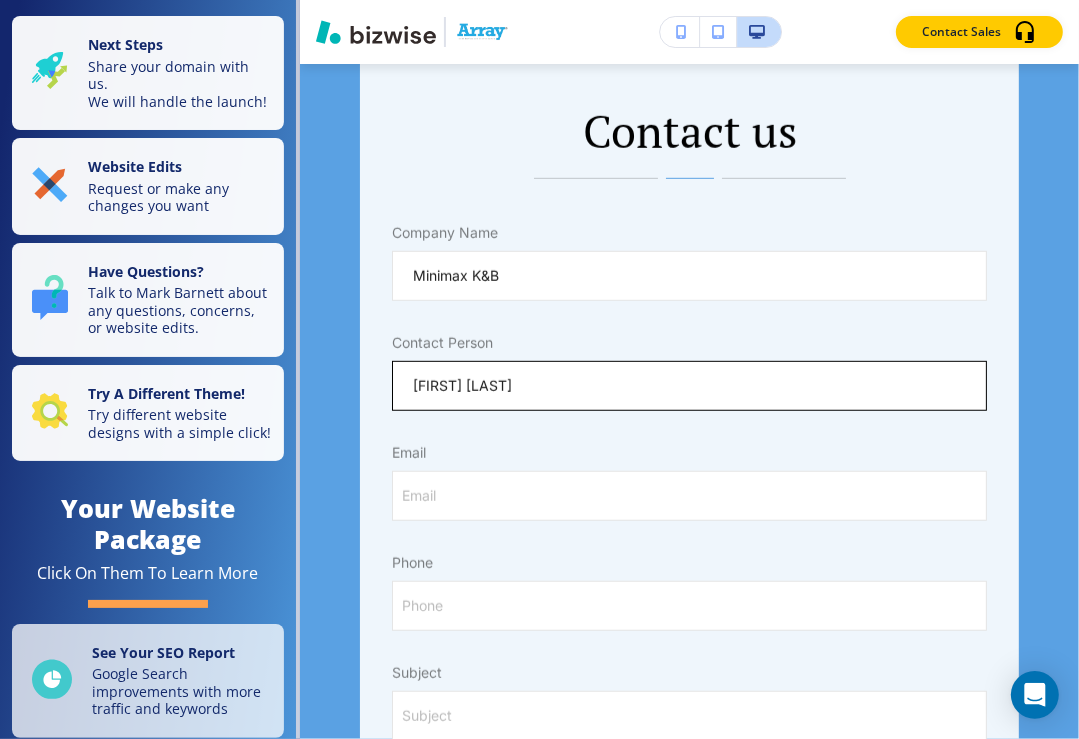 type on "[FIRST]@[DOMAIN]" 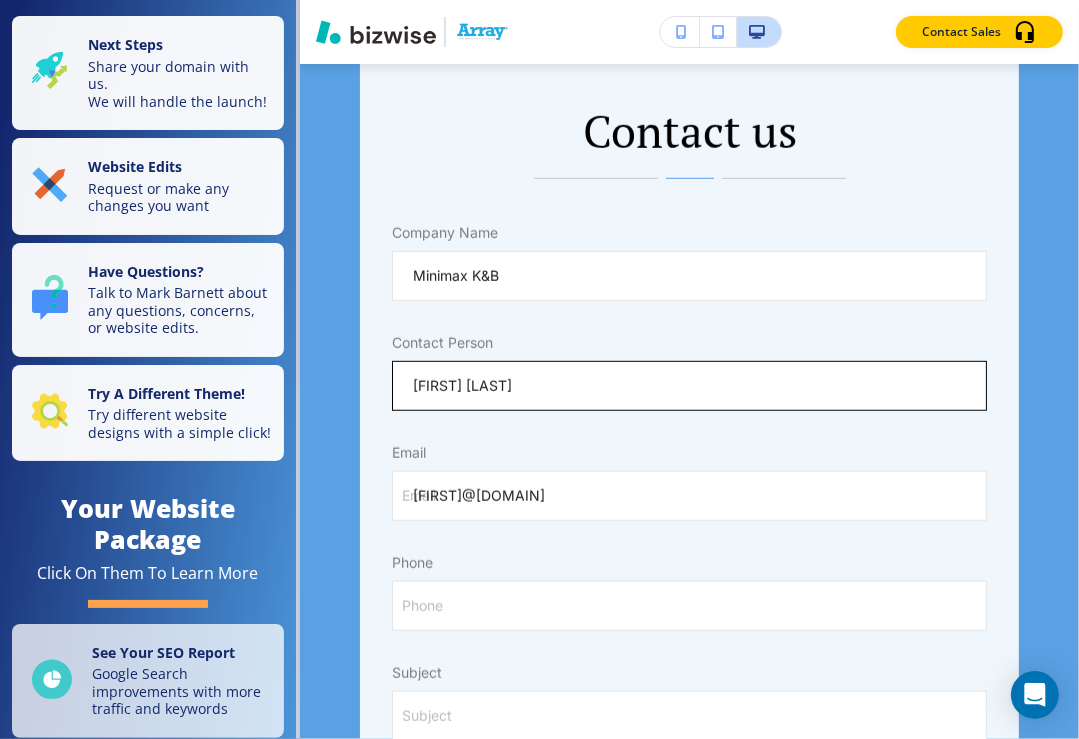 type on "[PHONE]" 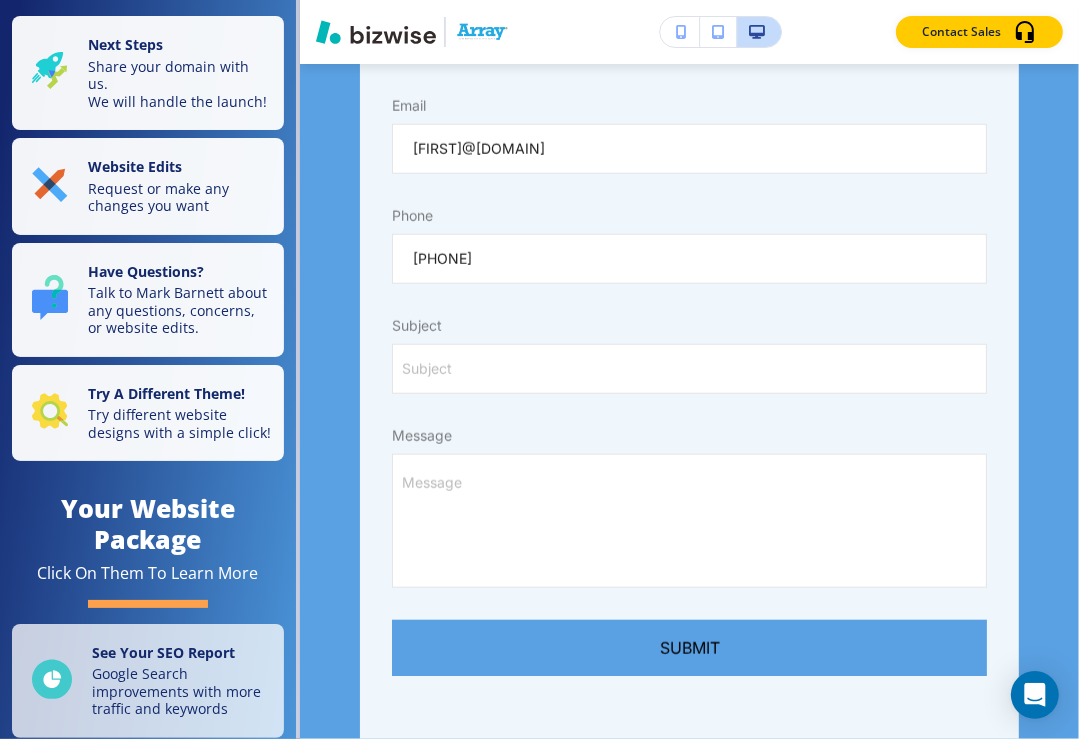 scroll, scrollTop: 1386, scrollLeft: 0, axis: vertical 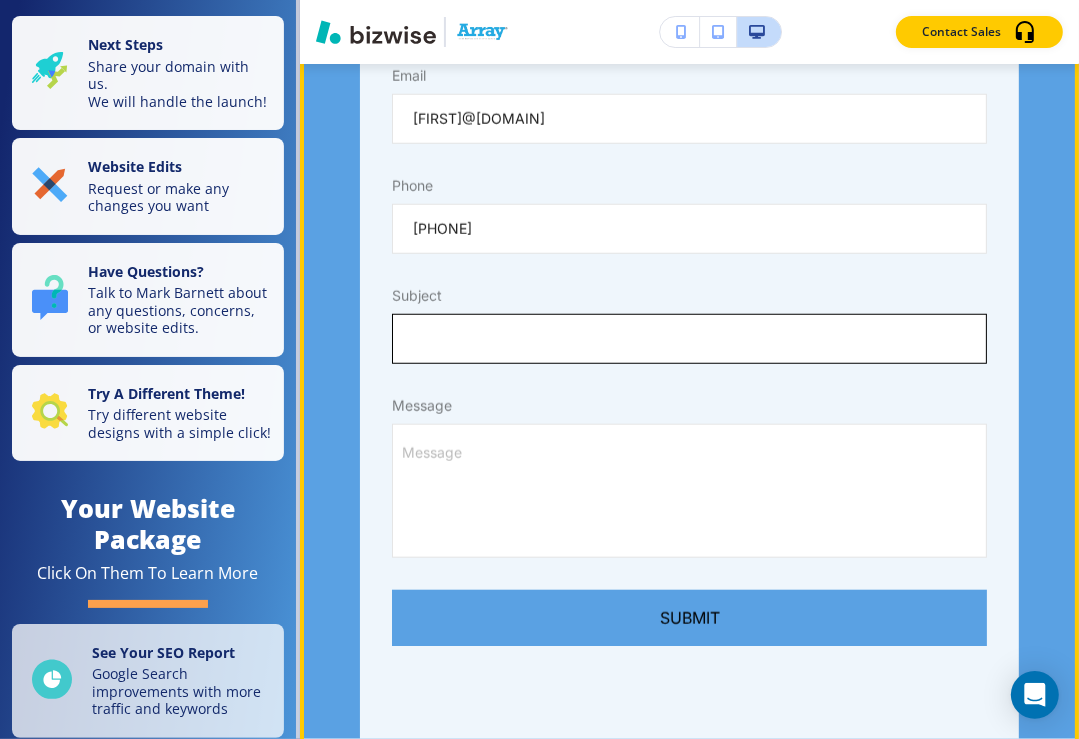 click on "Subject" at bounding box center [689, 339] 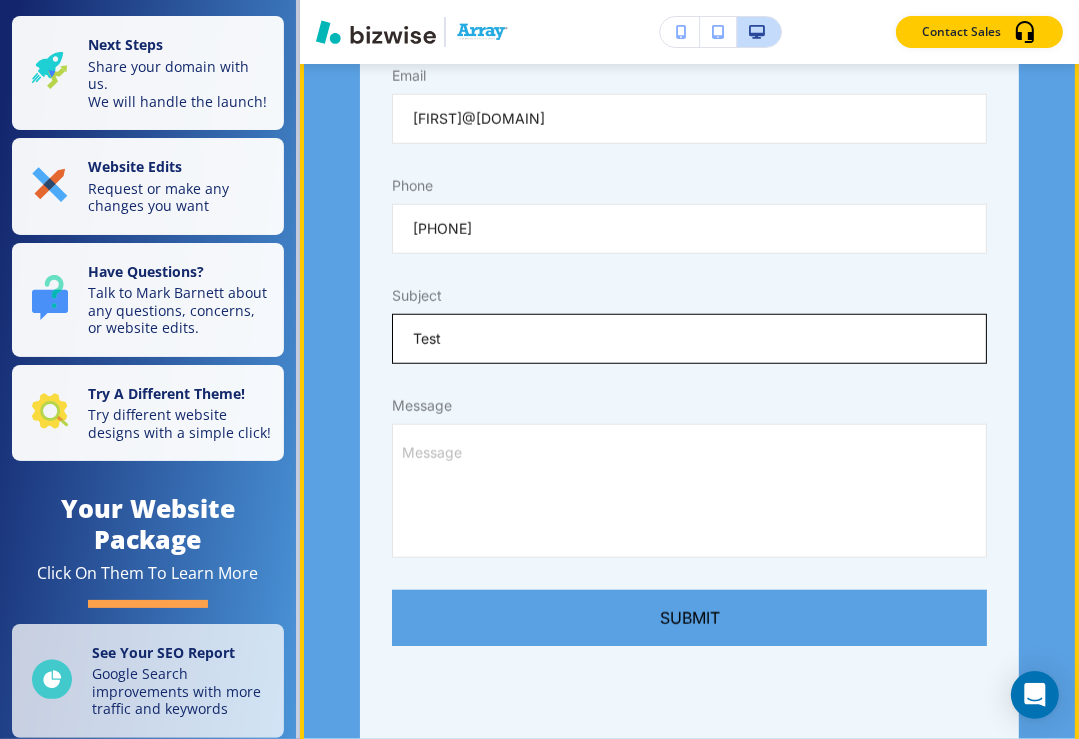 type on "Test" 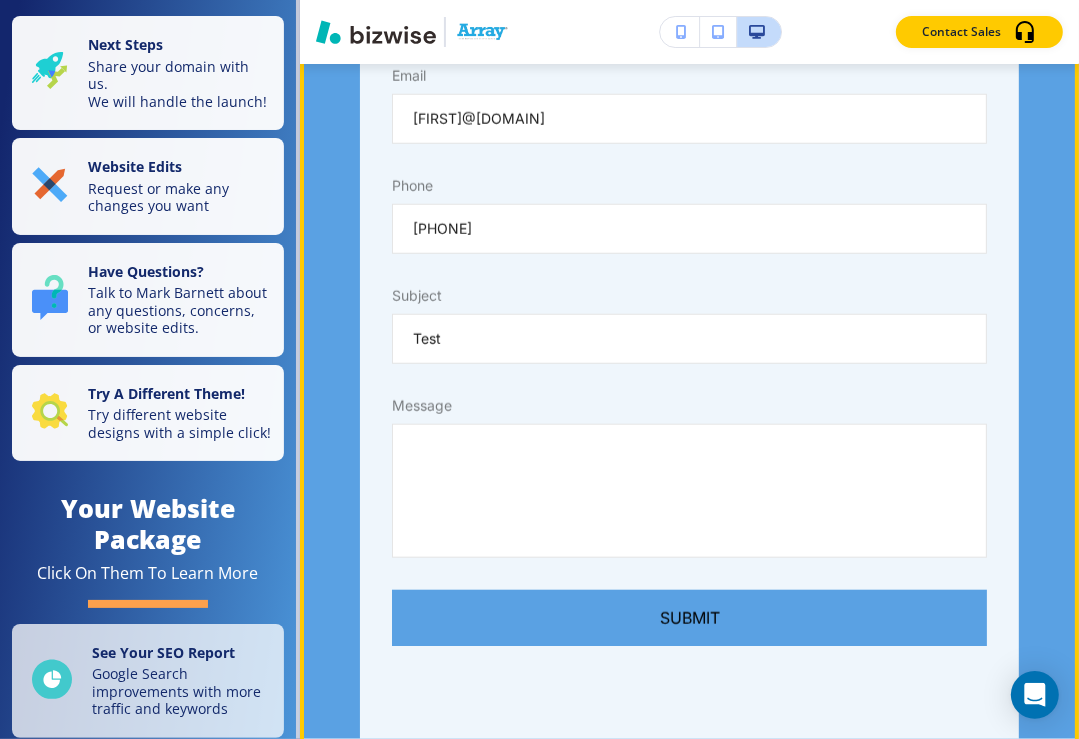 type on "T" 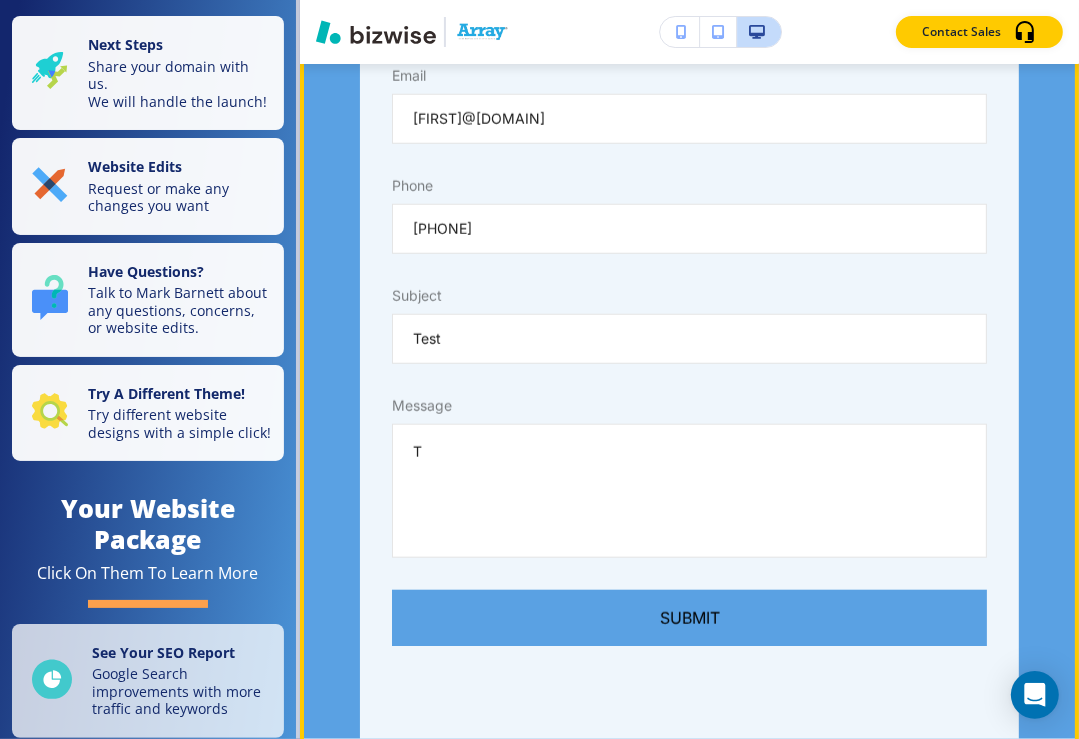 type on "Te" 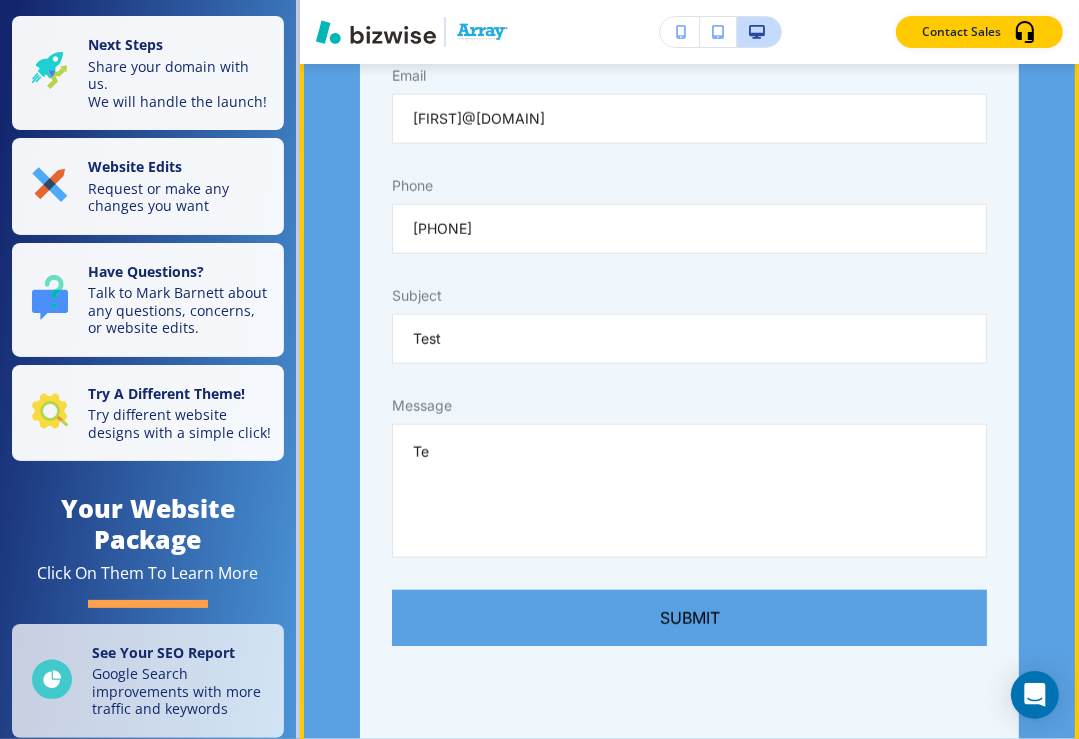 type on "Tes" 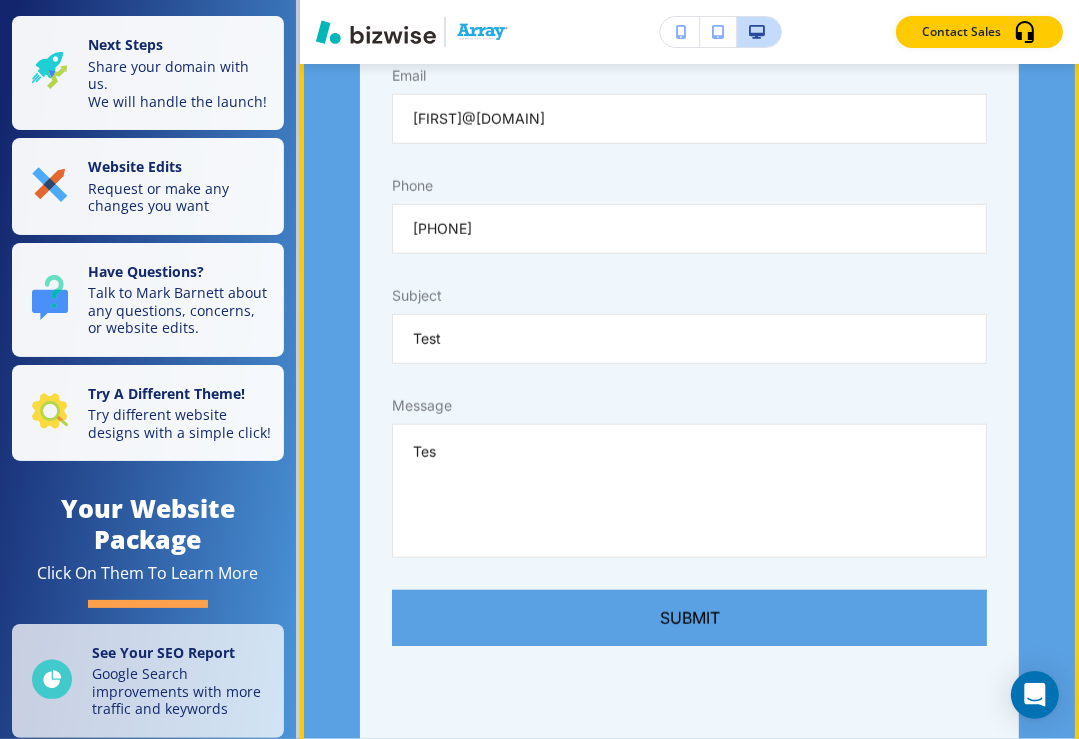 type on "Test" 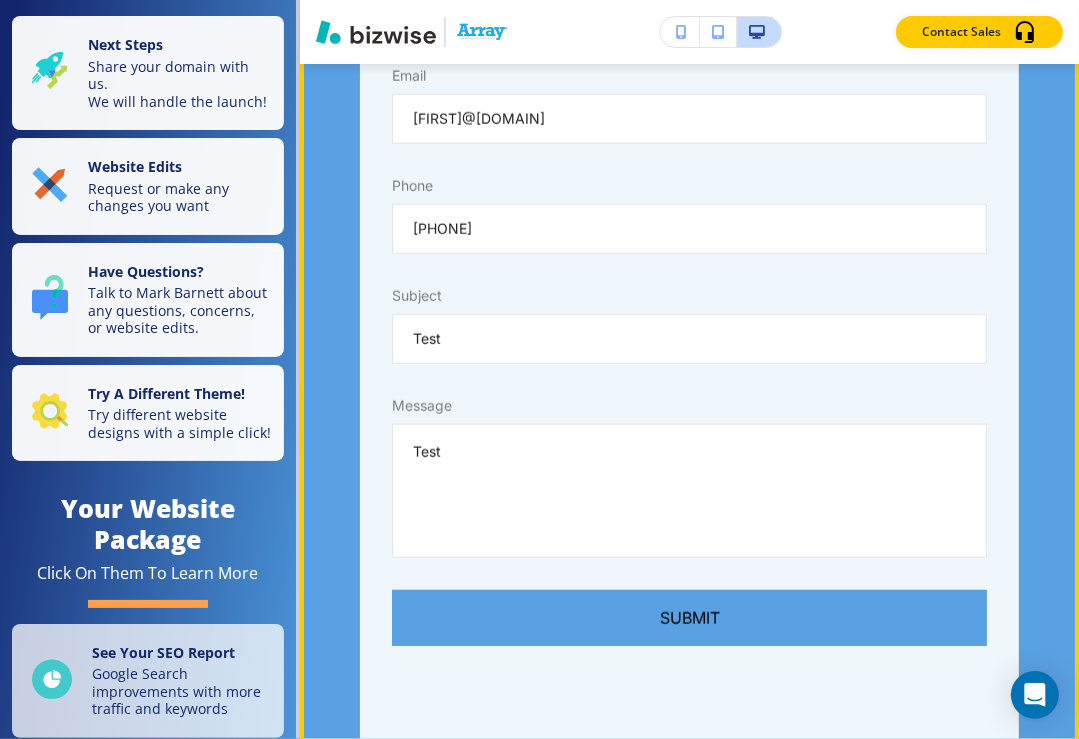 type on "Test" 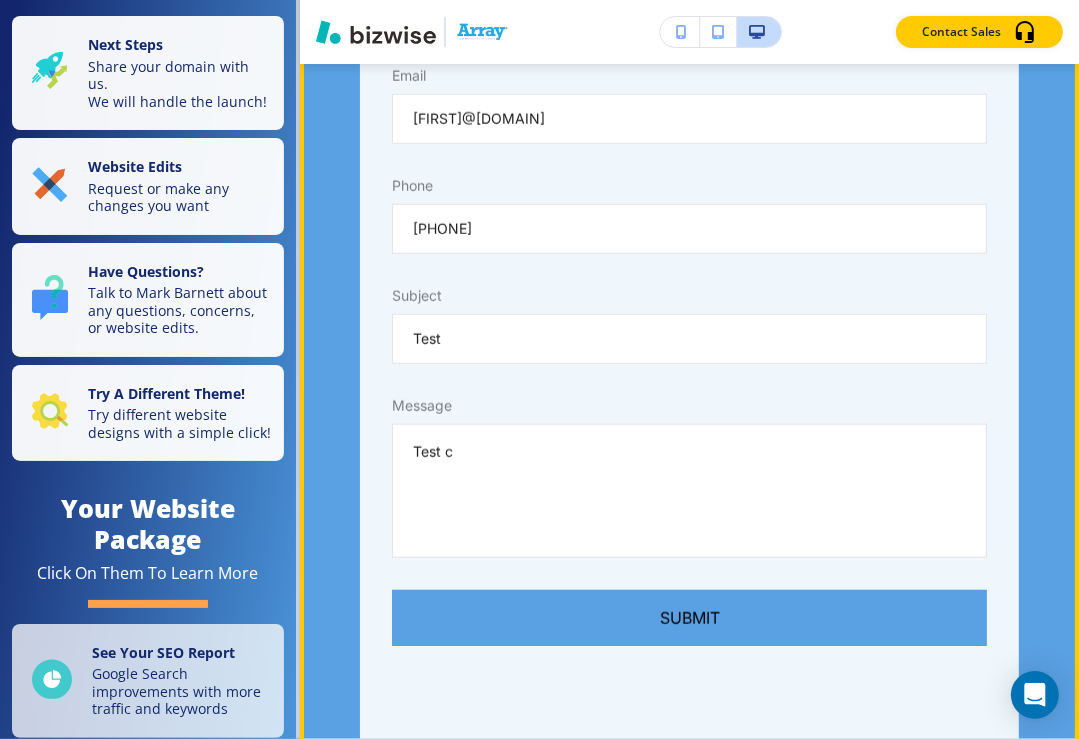 type on "Test co" 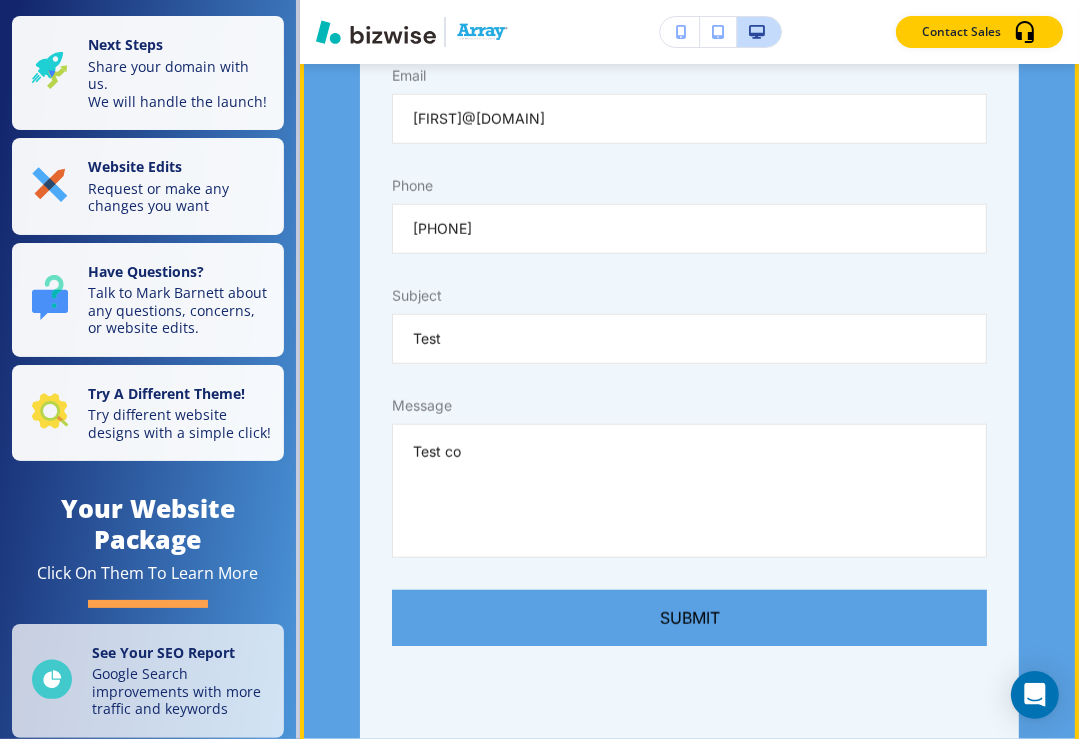 type on "Test con" 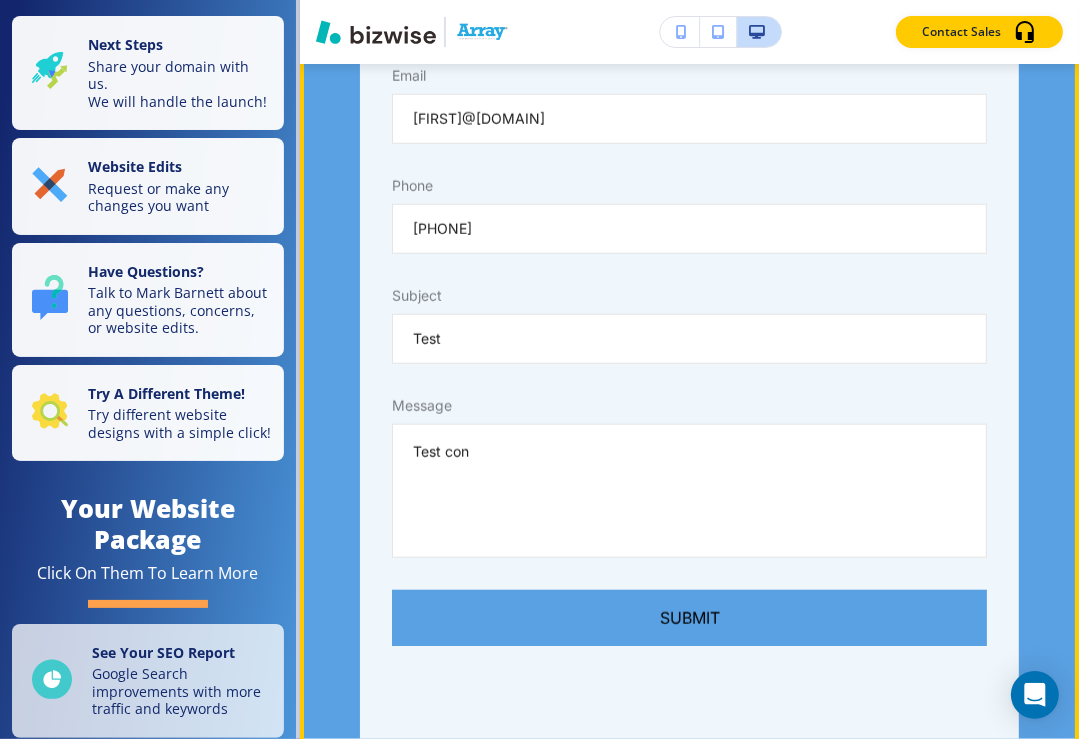 type on "Test cont" 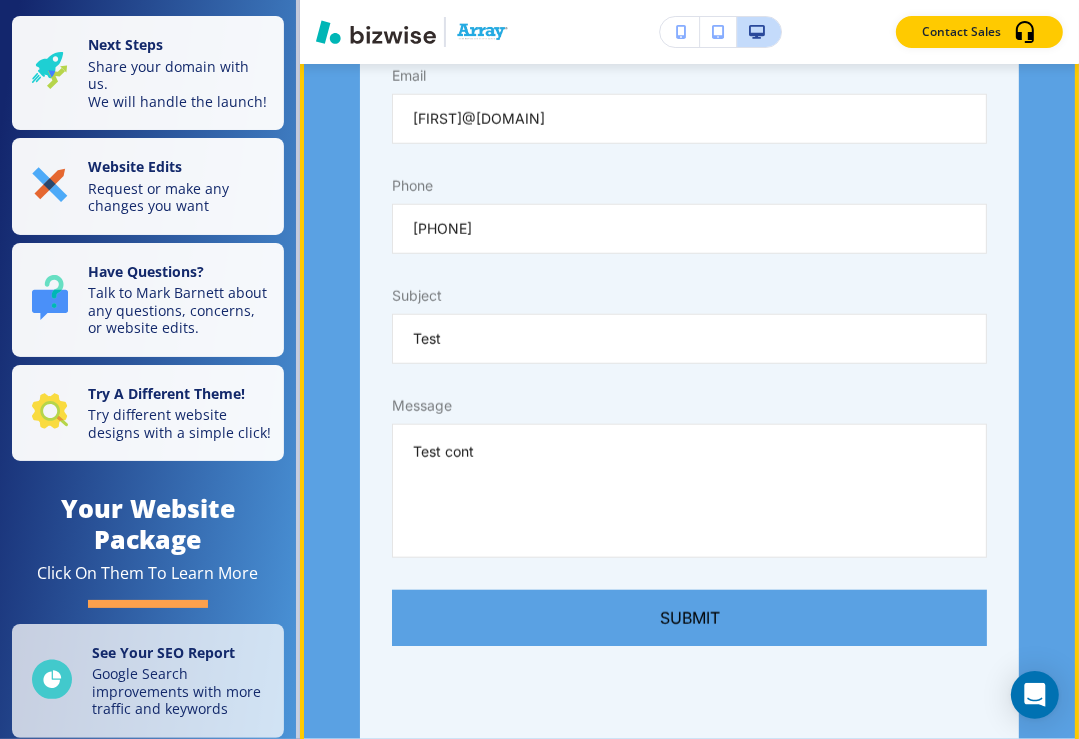 type on "Test conta" 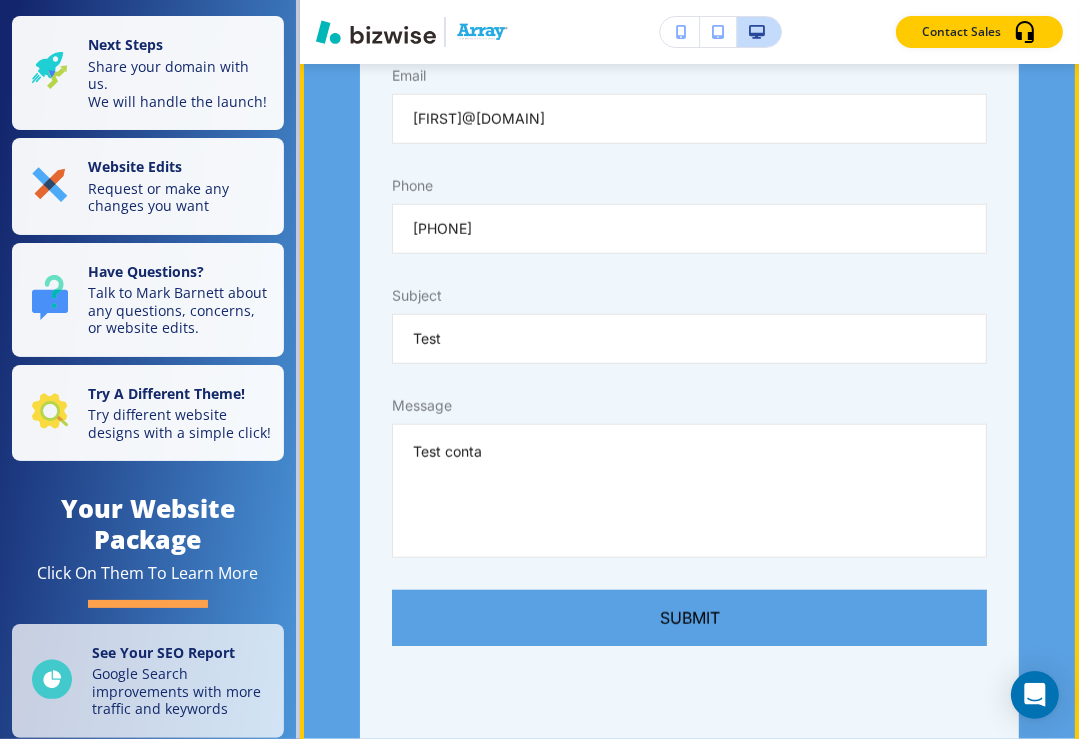 type on "Test contac" 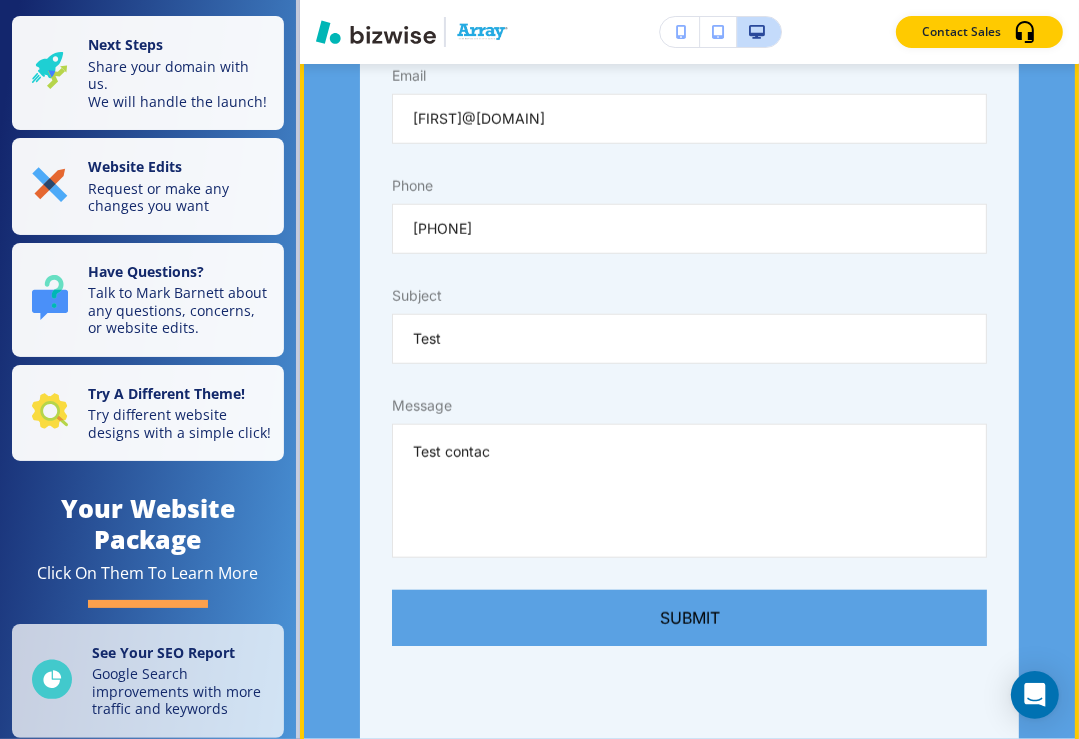 type on "Test contact" 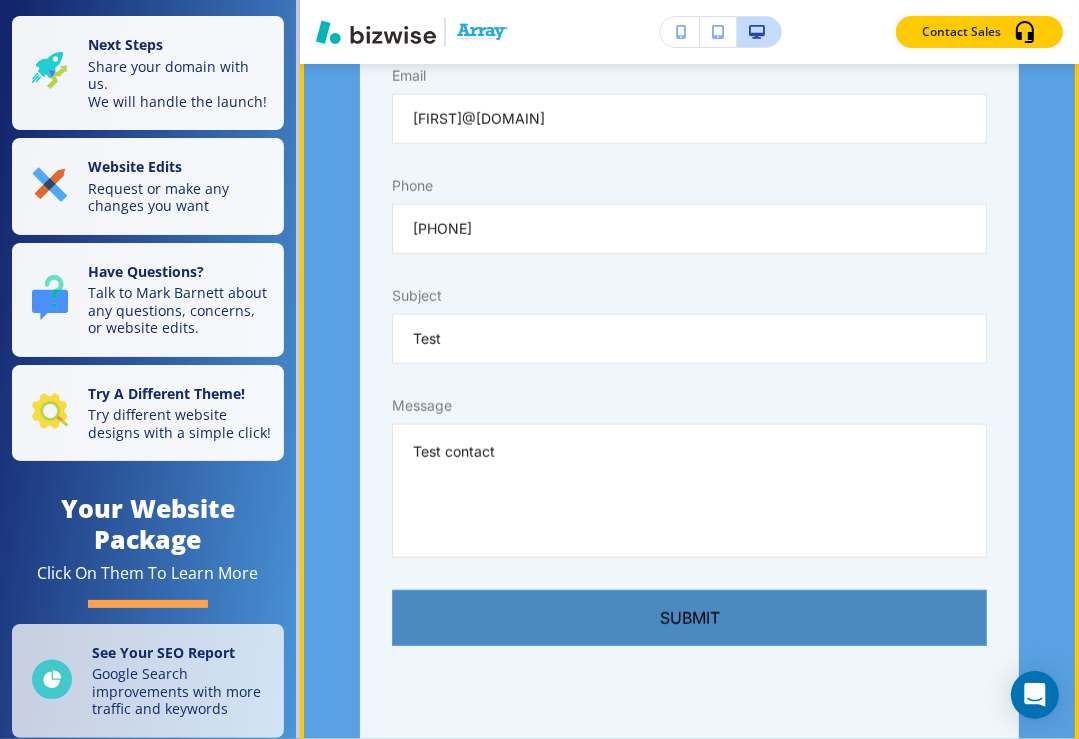 type on "Test contact" 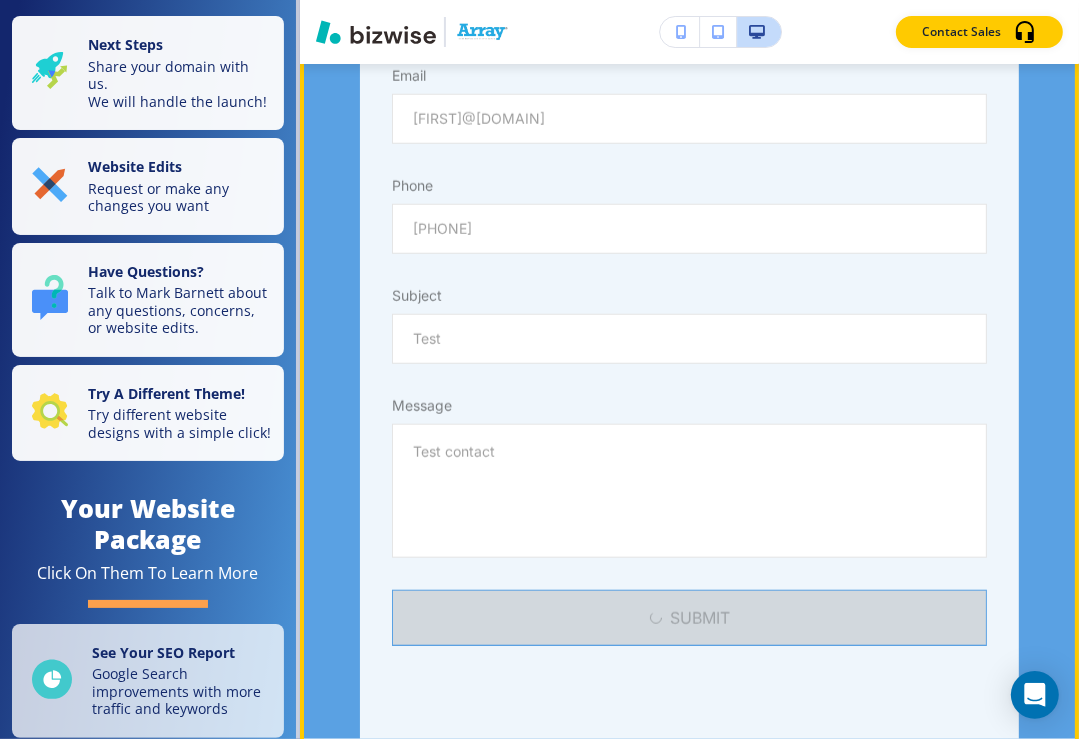 type 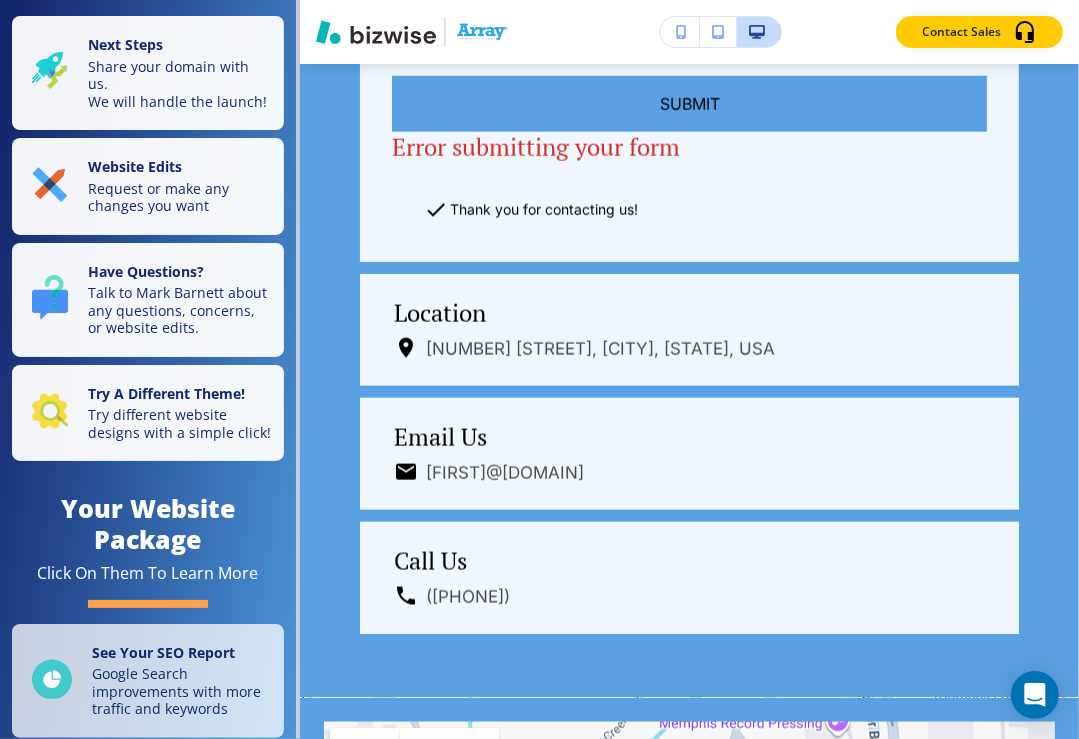 scroll, scrollTop: 1956, scrollLeft: 0, axis: vertical 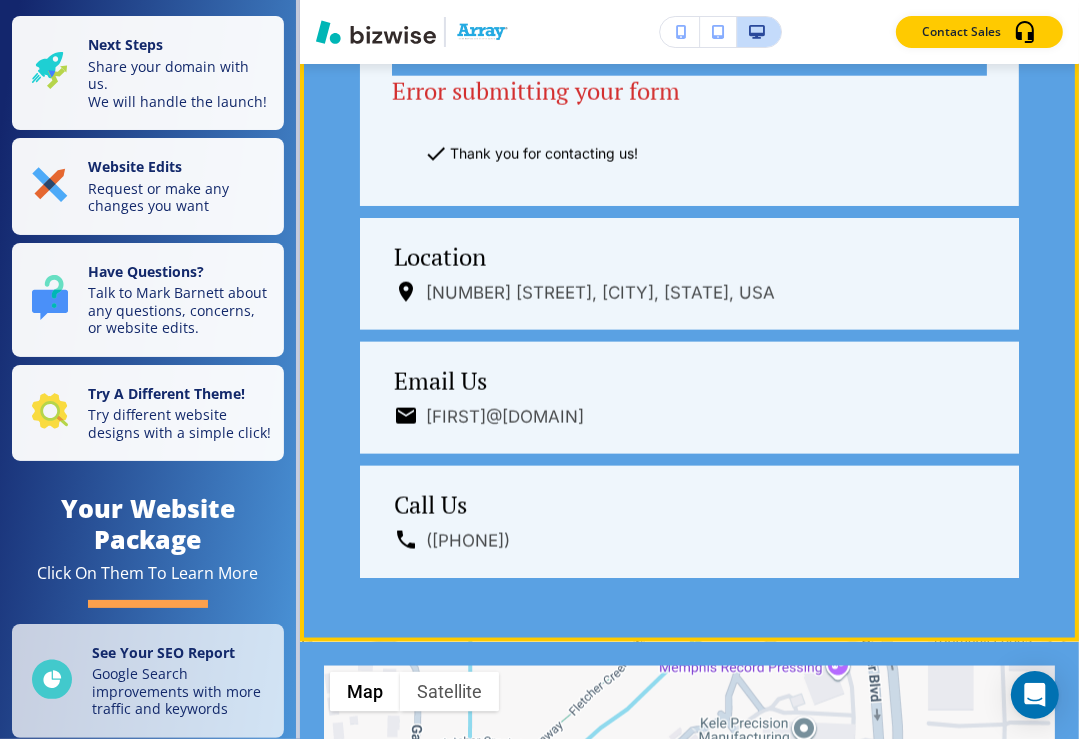 click on "Email Us [FIRST]@[DOMAIN]" at bounding box center [689, 398] 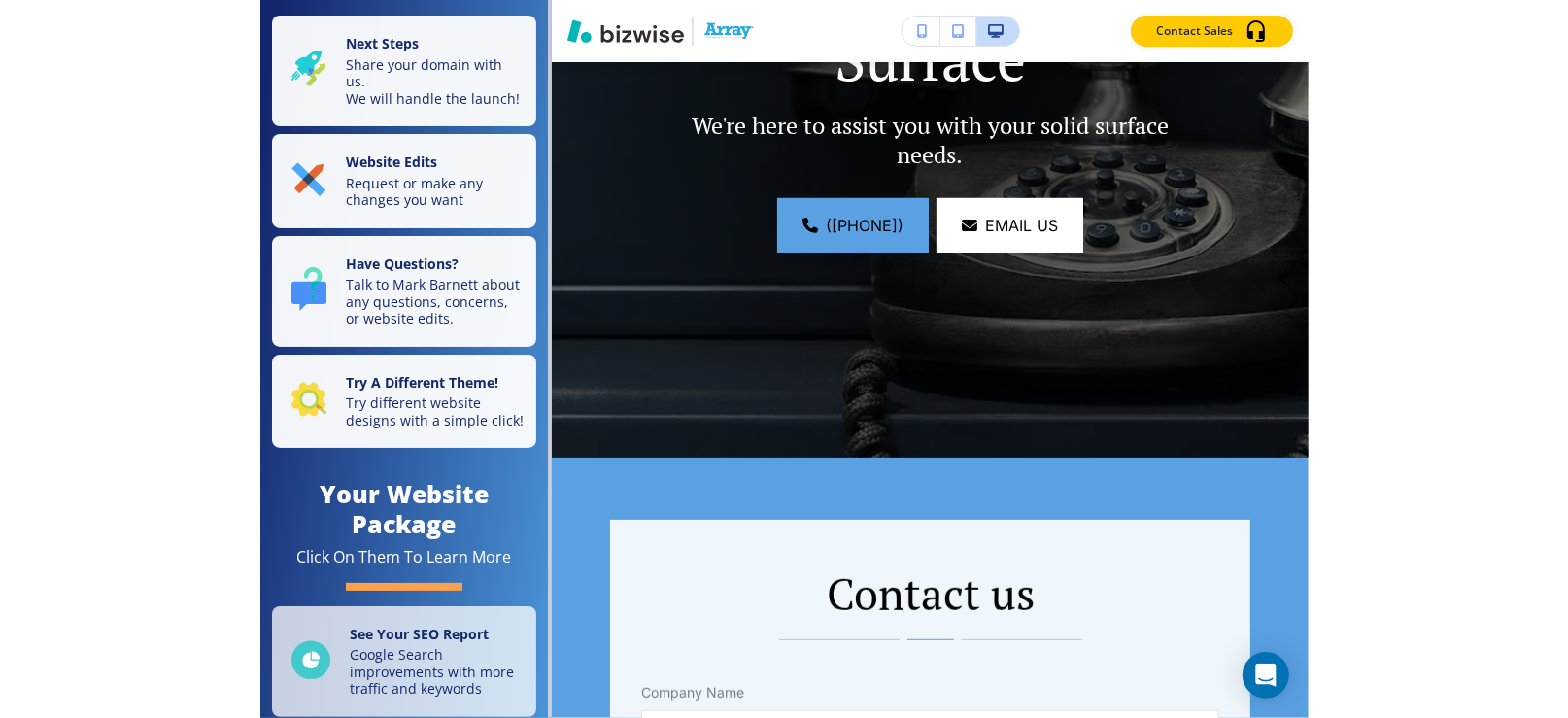 scroll, scrollTop: 0, scrollLeft: 0, axis: both 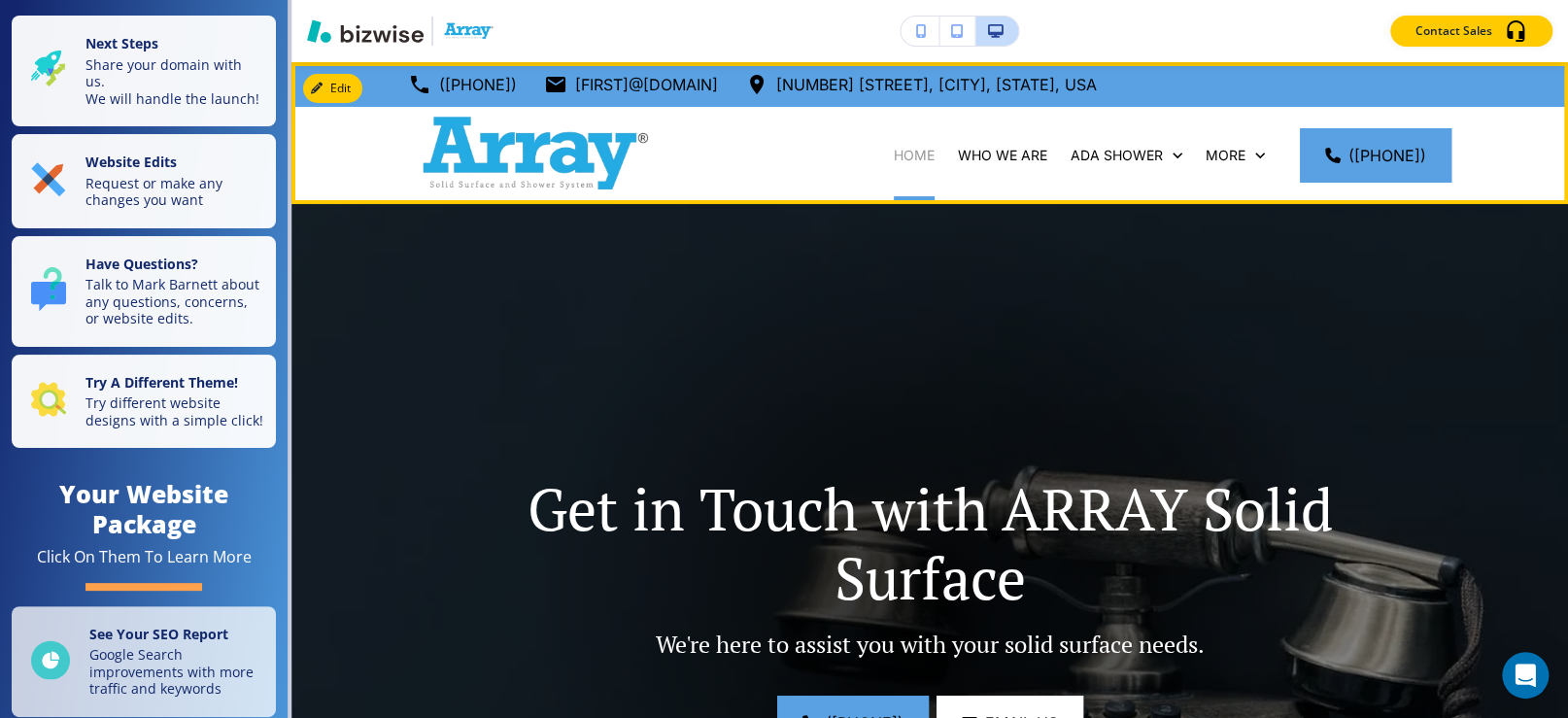 click on "HOME" at bounding box center (914, 155) 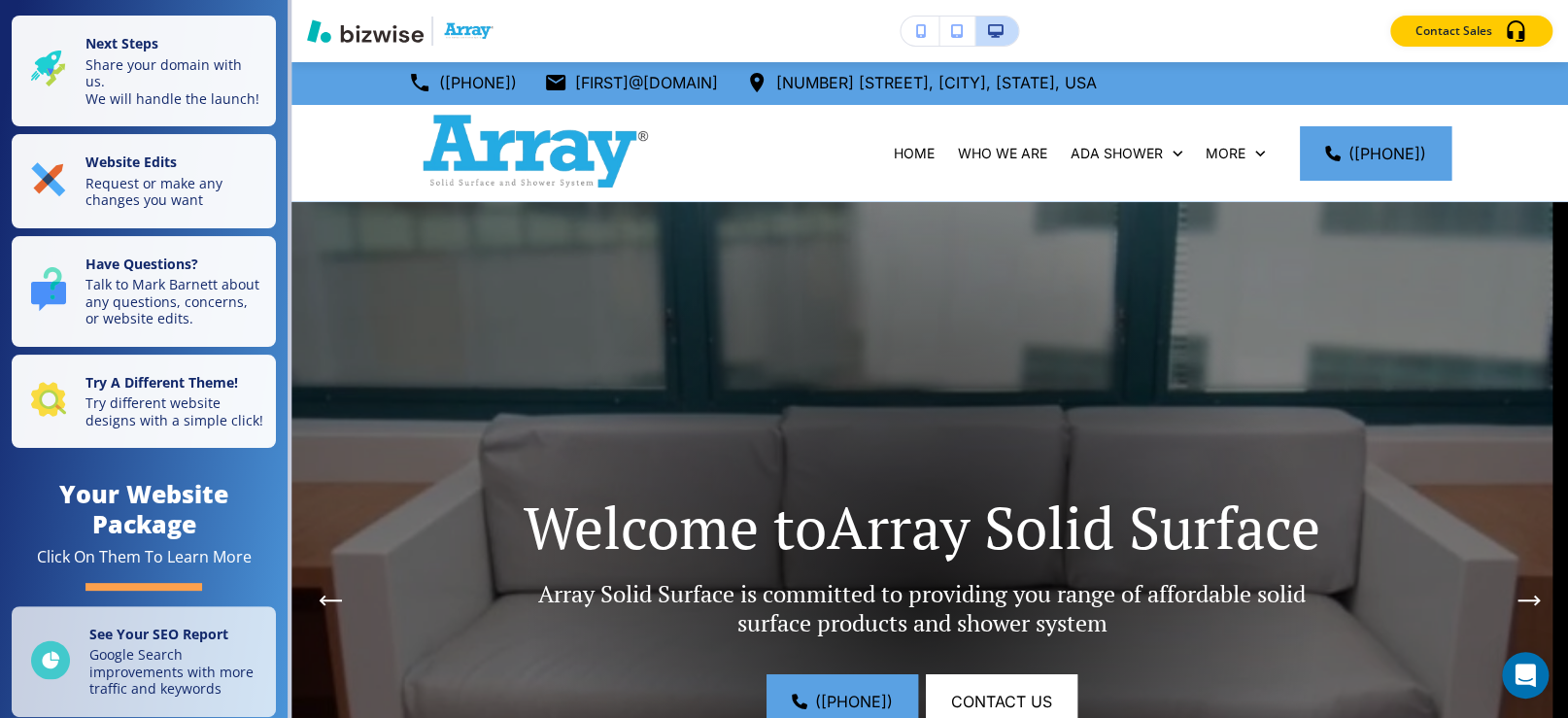 scroll, scrollTop: 0, scrollLeft: 0, axis: both 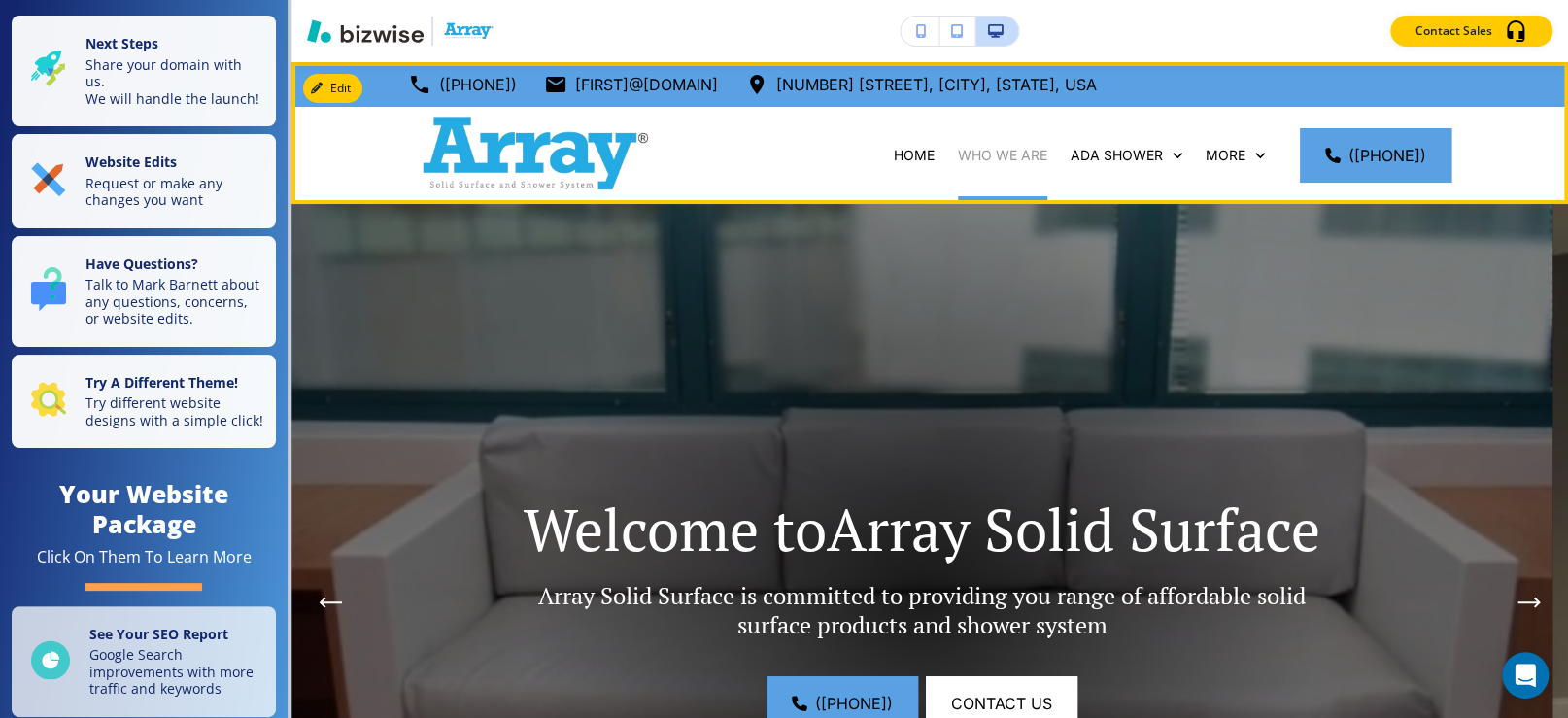 click on "WHO WE ARE" at bounding box center (1003, 155) 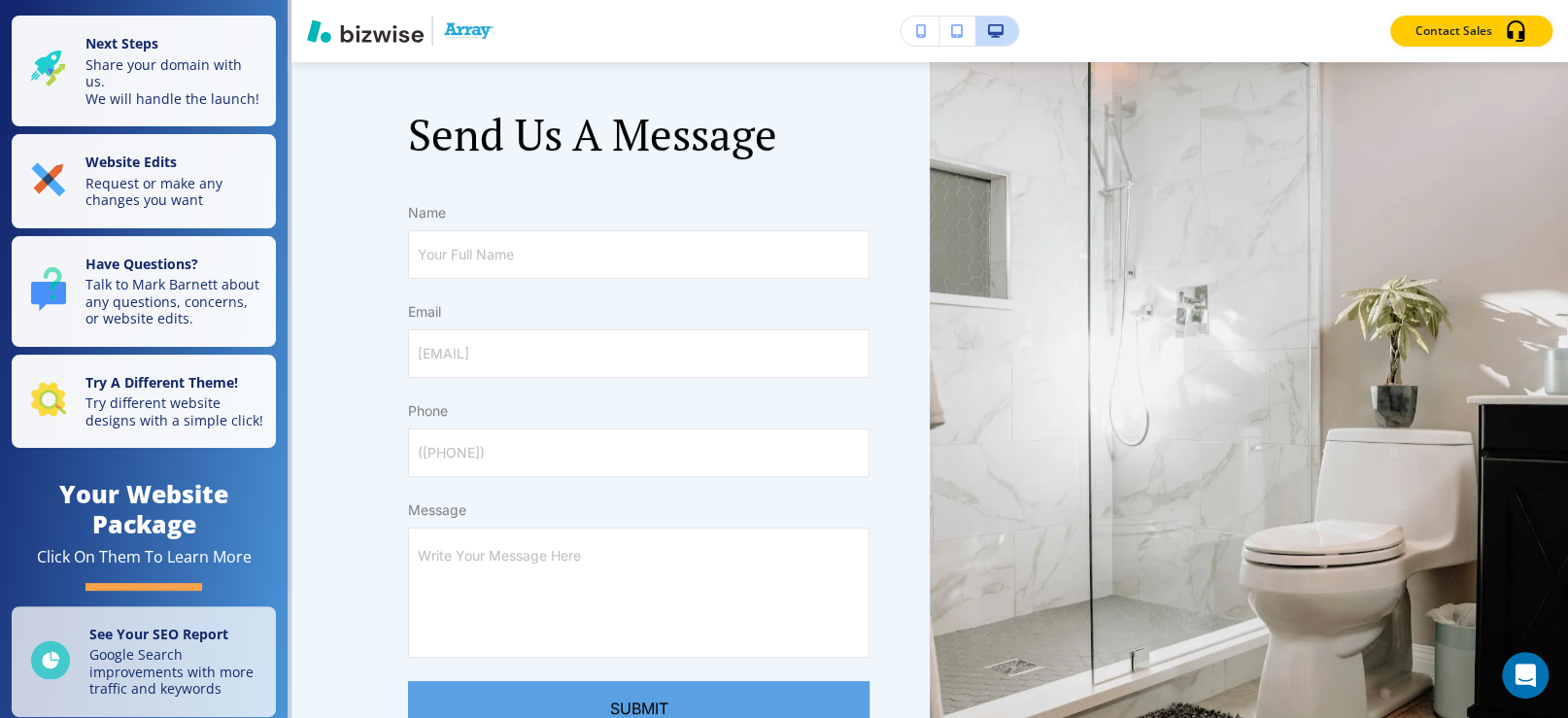 scroll, scrollTop: 3468, scrollLeft: 0, axis: vertical 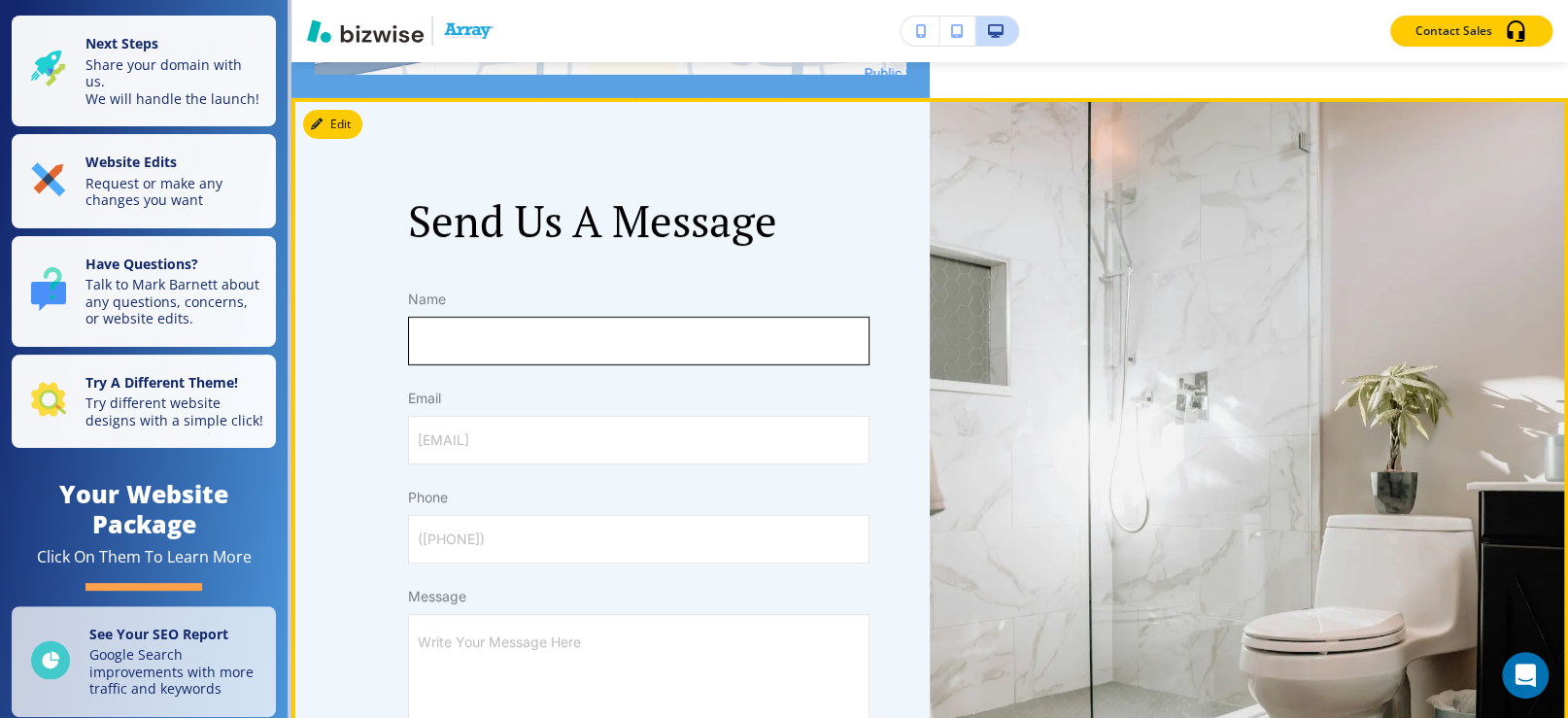 click on "Your Full Name" at bounding box center [638, 341] 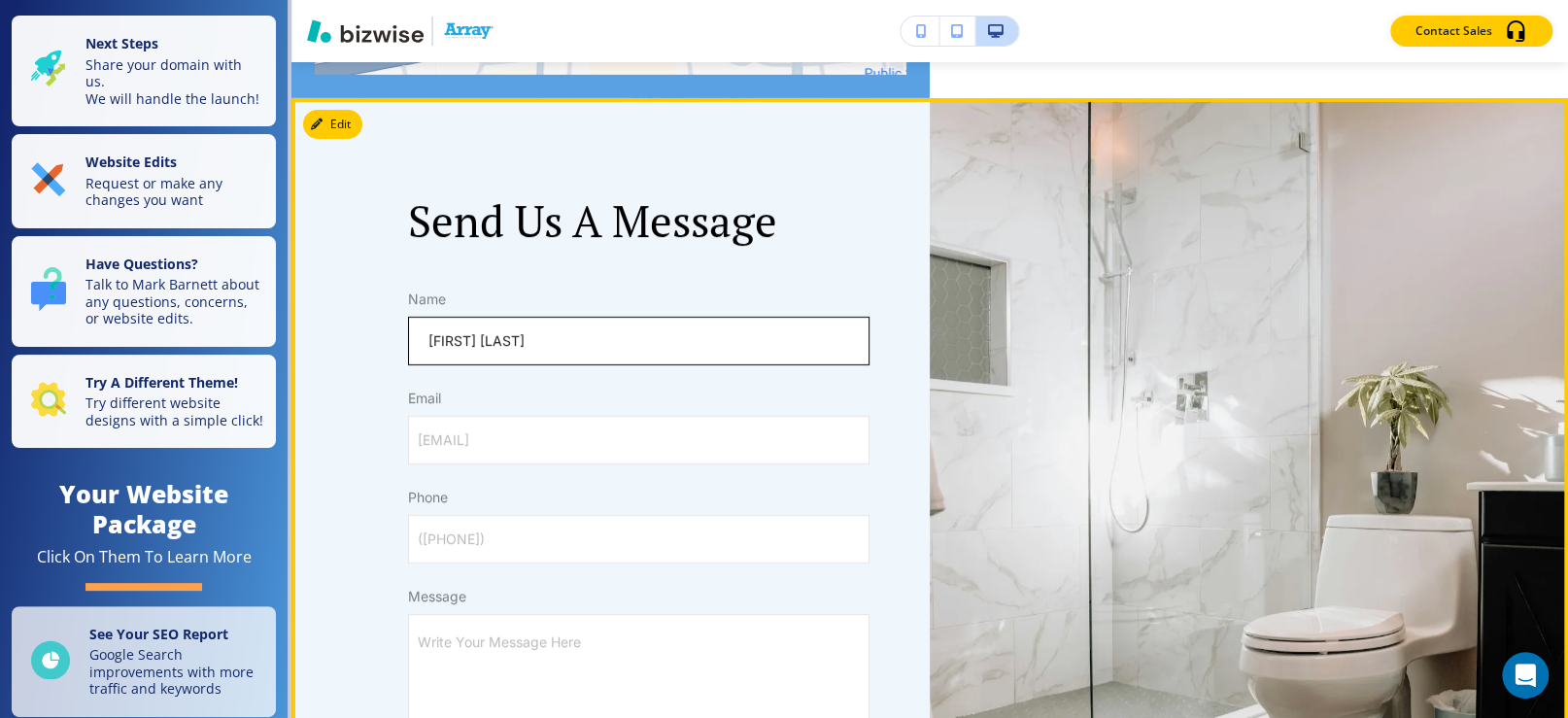 type on "[FIRST] [LAST]" 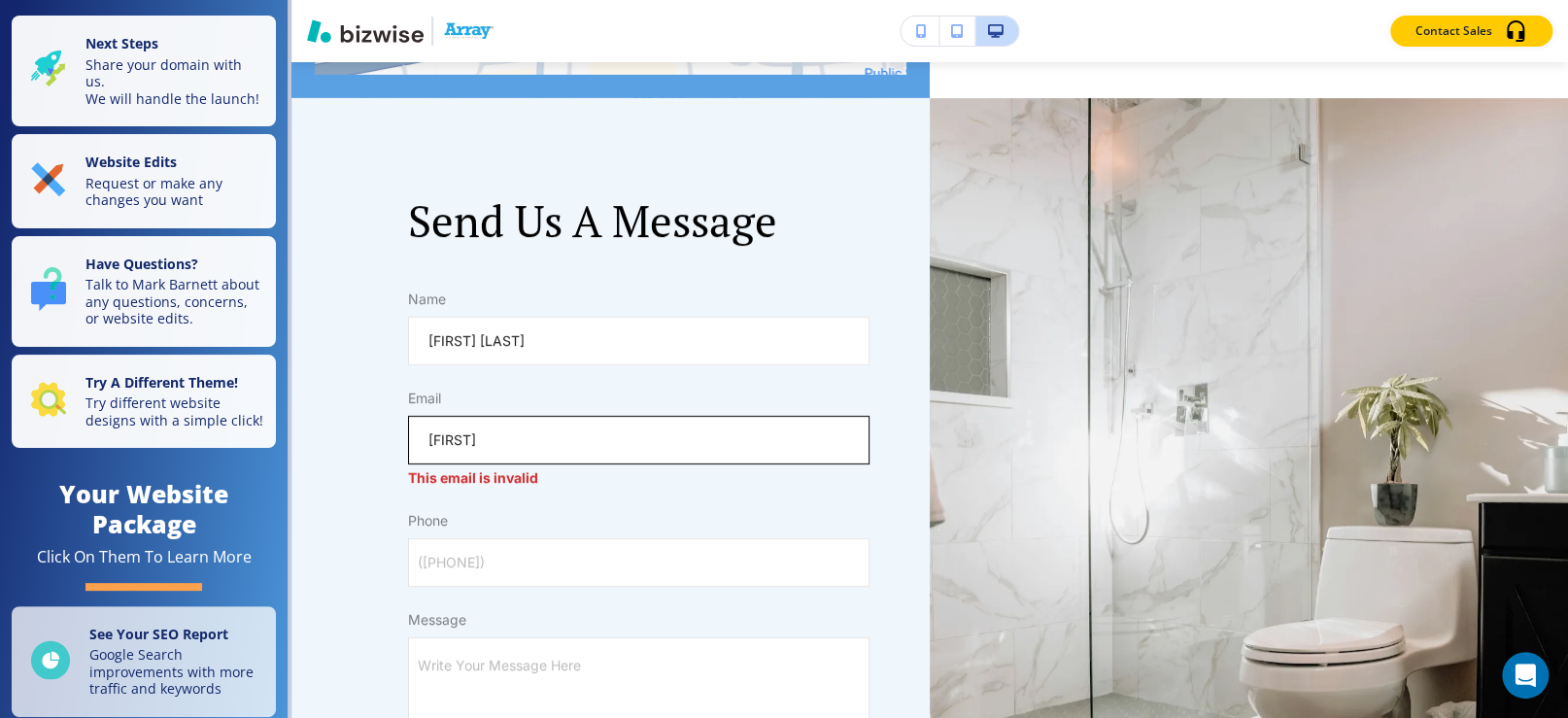 type on "[FIRST]@[DOMAIN]" 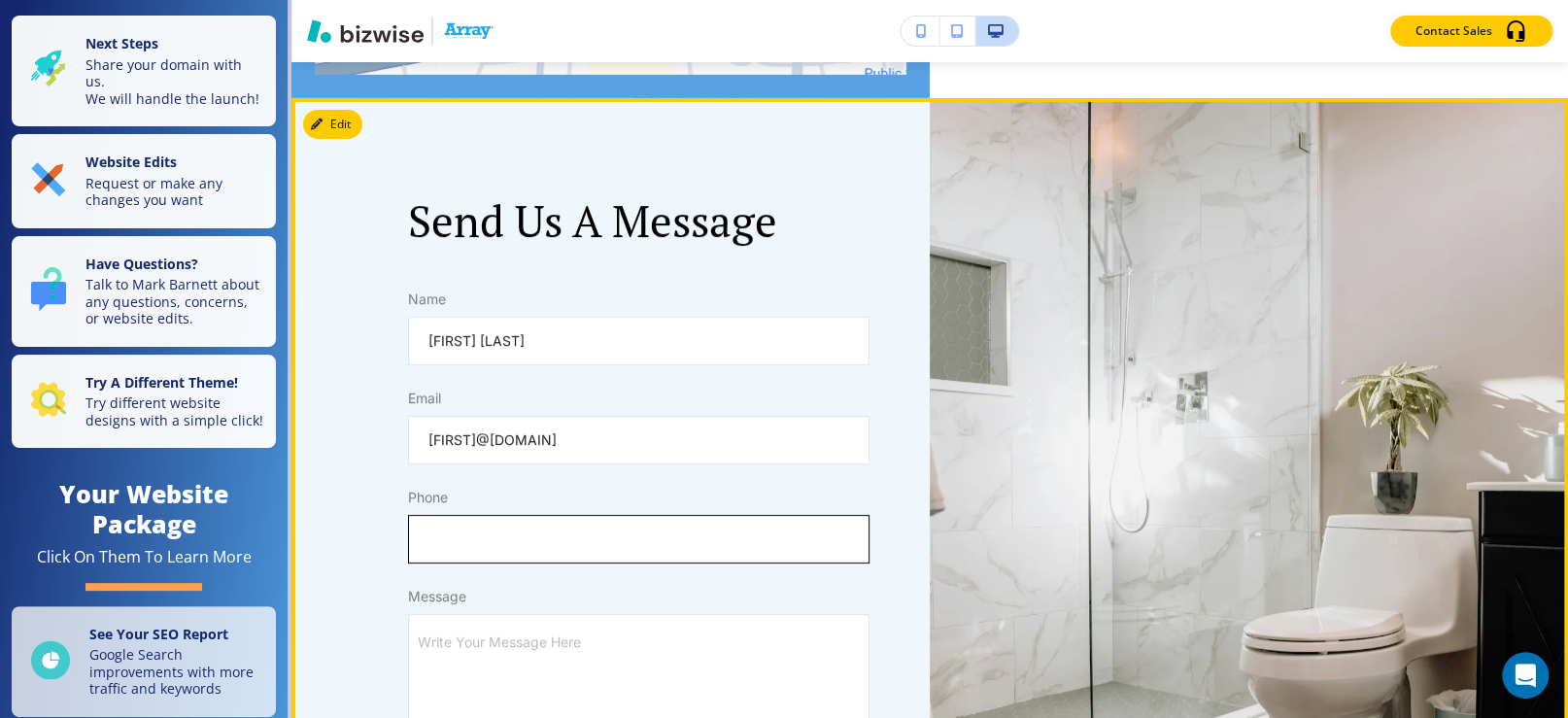 click on "([PHONE])" at bounding box center (638, 539) 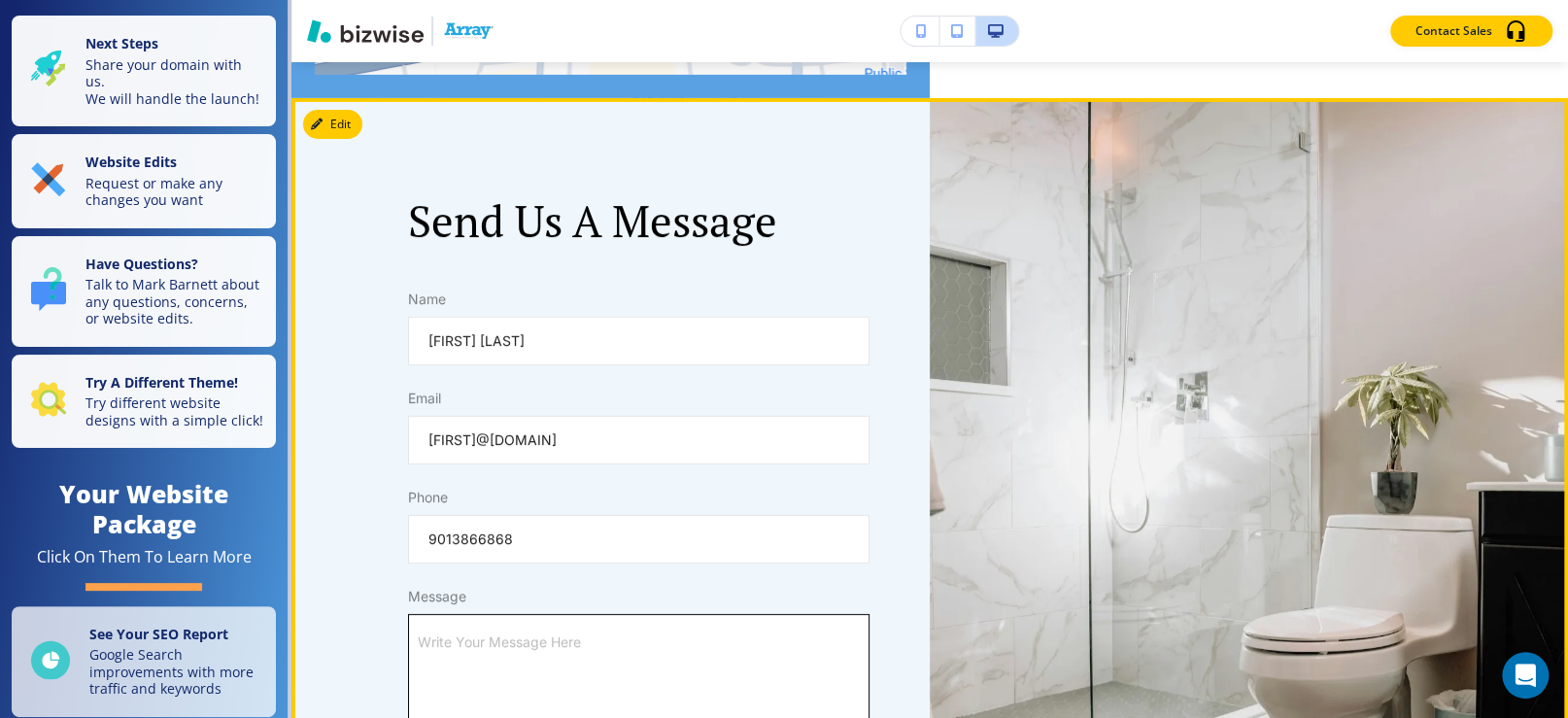 type on "9013866868" 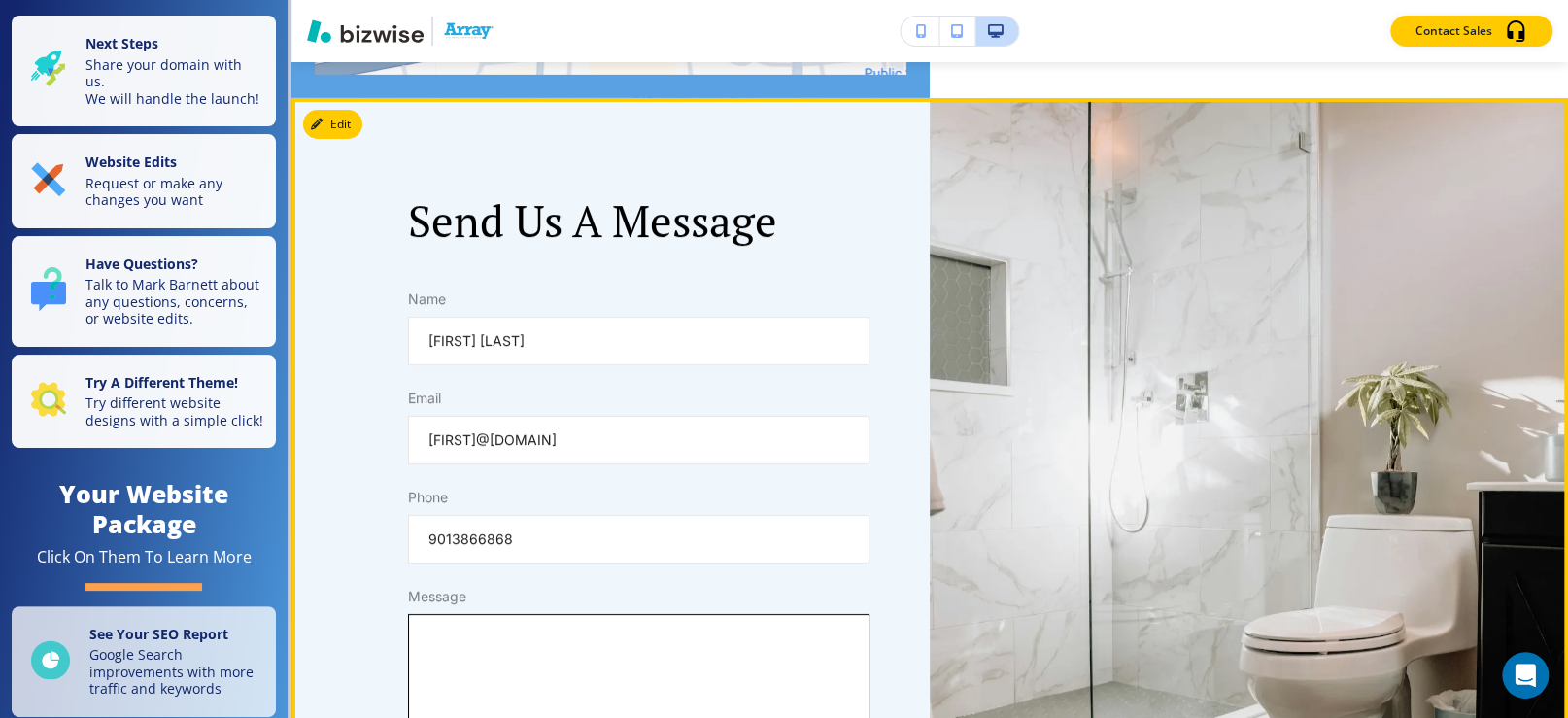 type on "T" 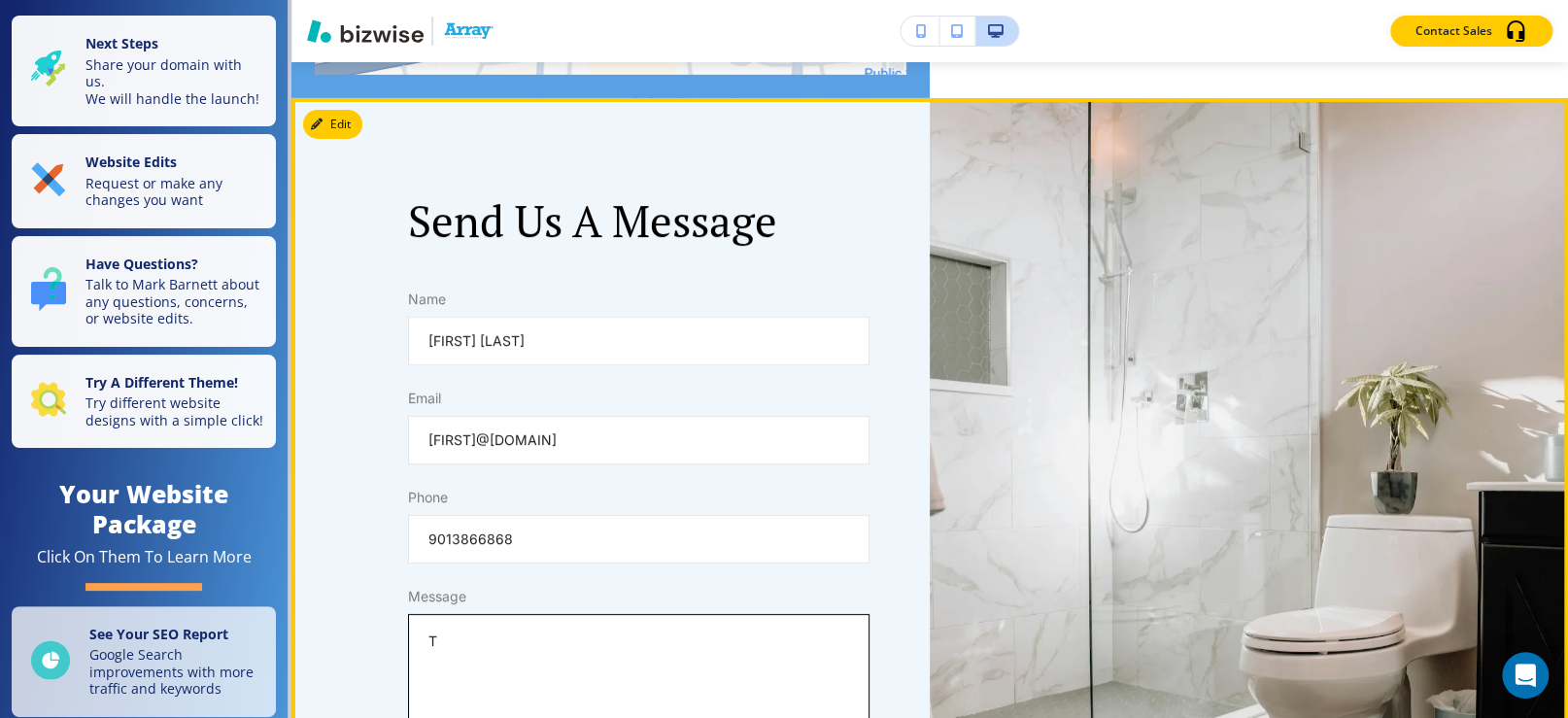 type on "Te" 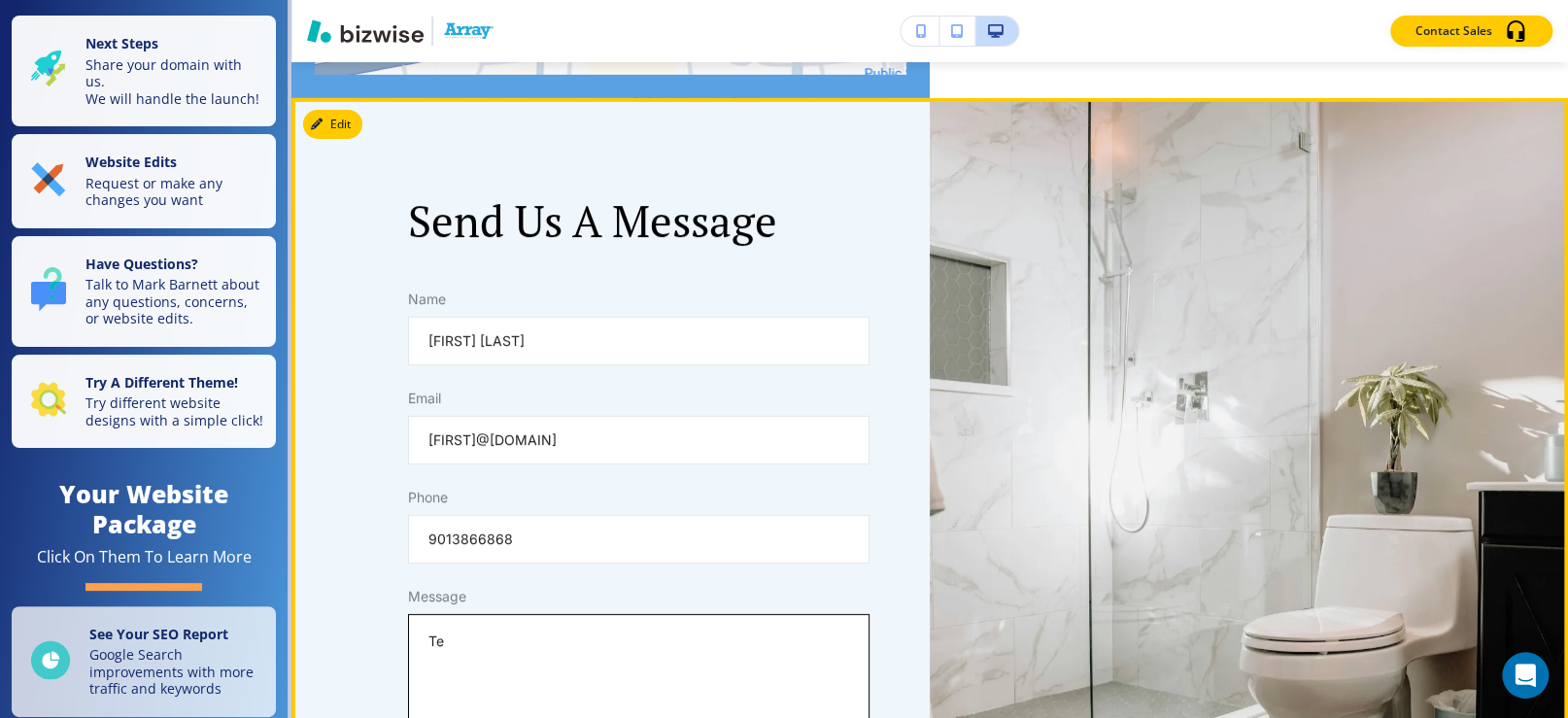type on "Tes" 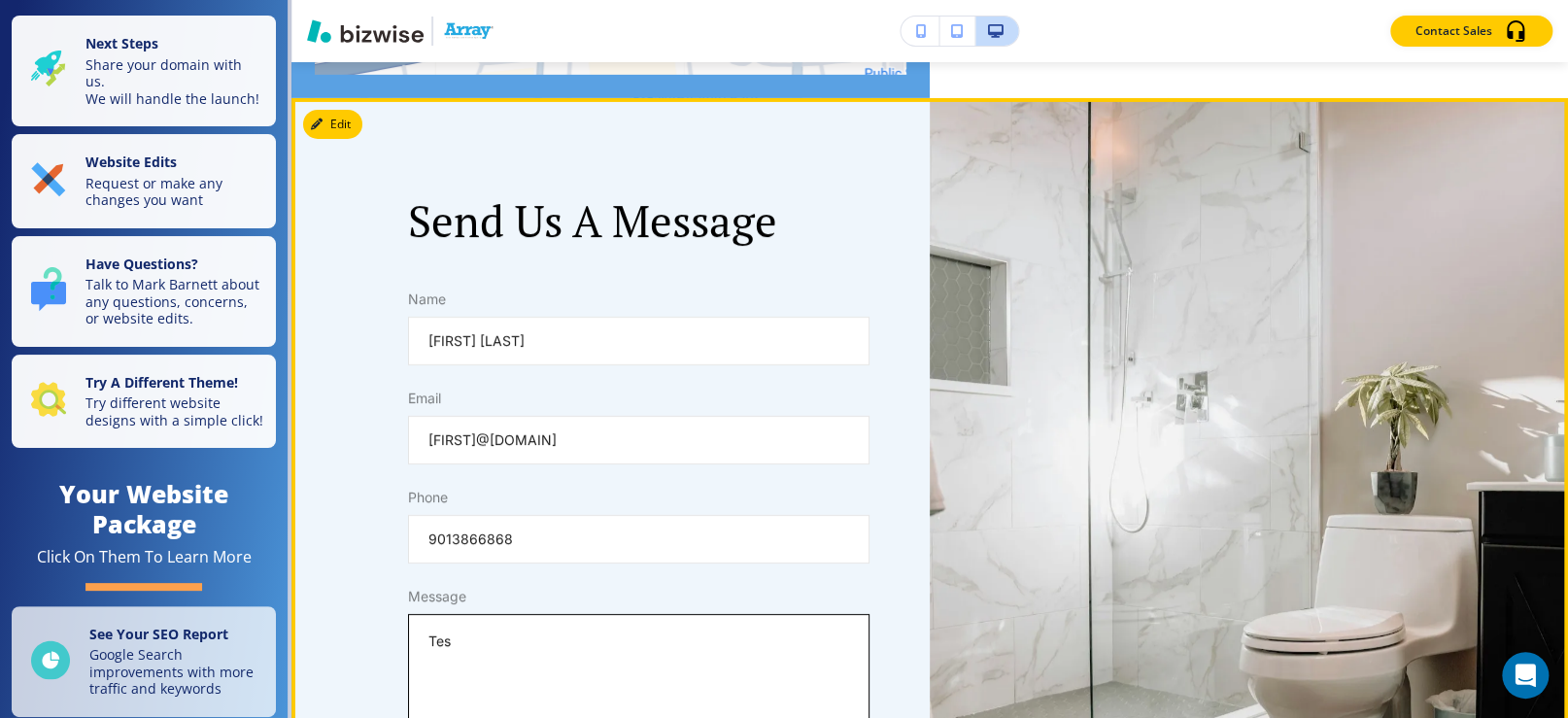 type on "Test" 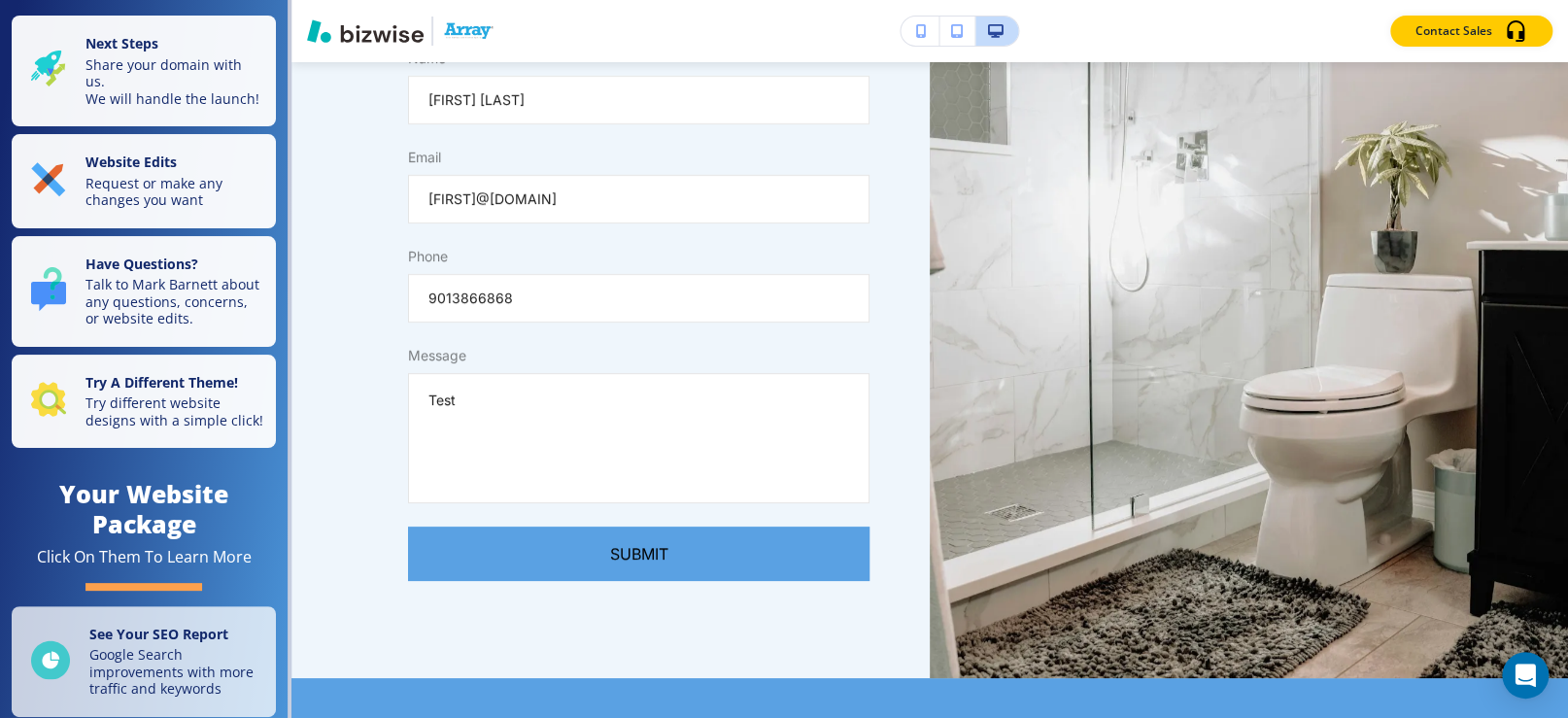 scroll, scrollTop: 3696, scrollLeft: 0, axis: vertical 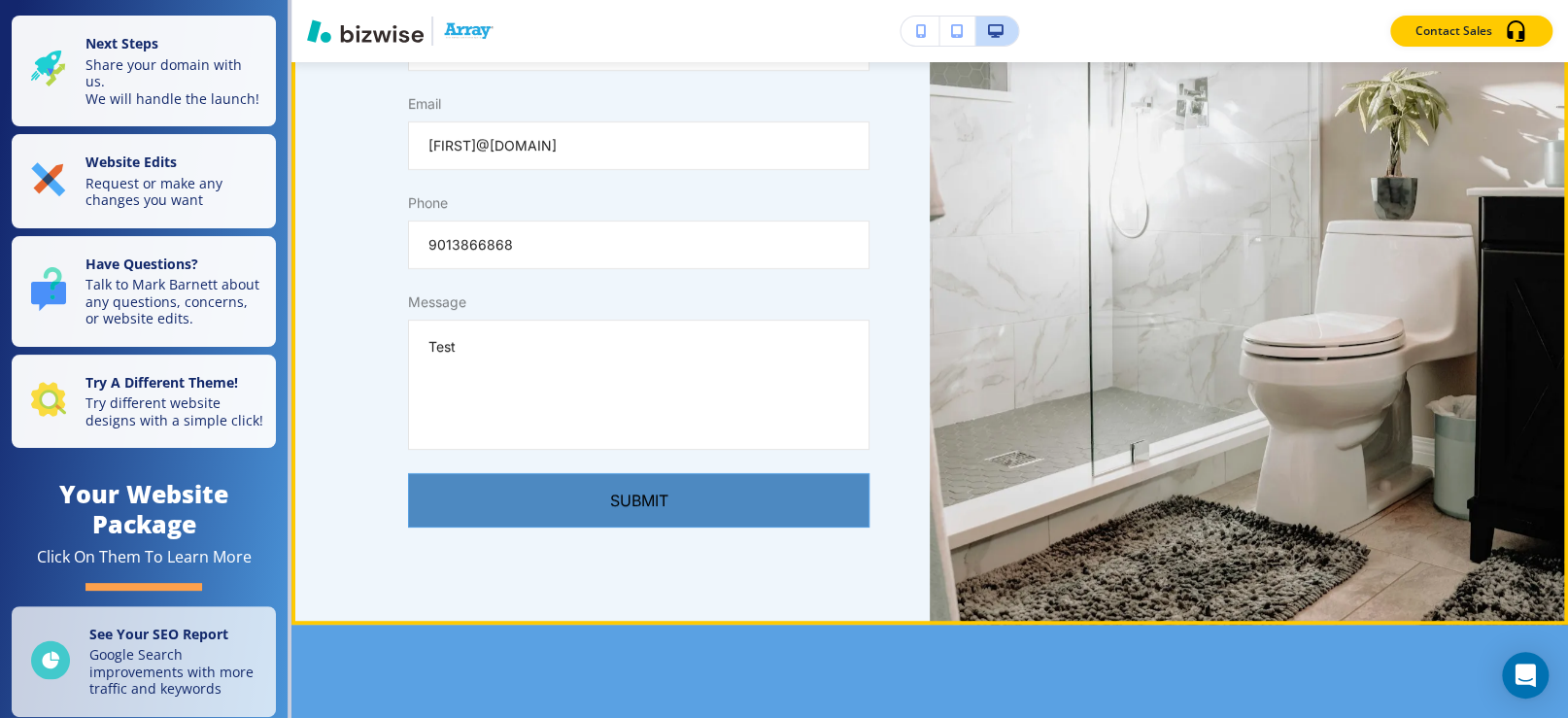 type on "Test" 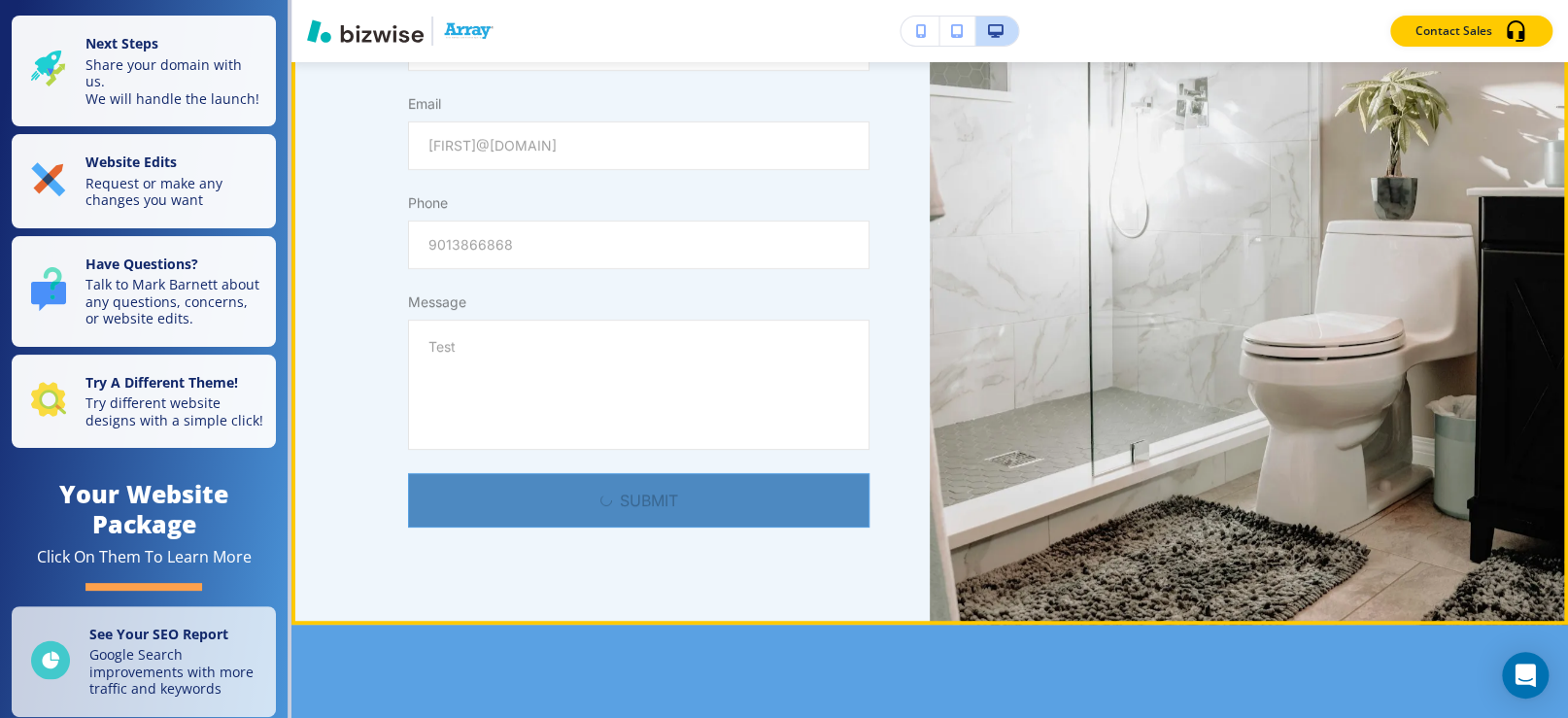 type 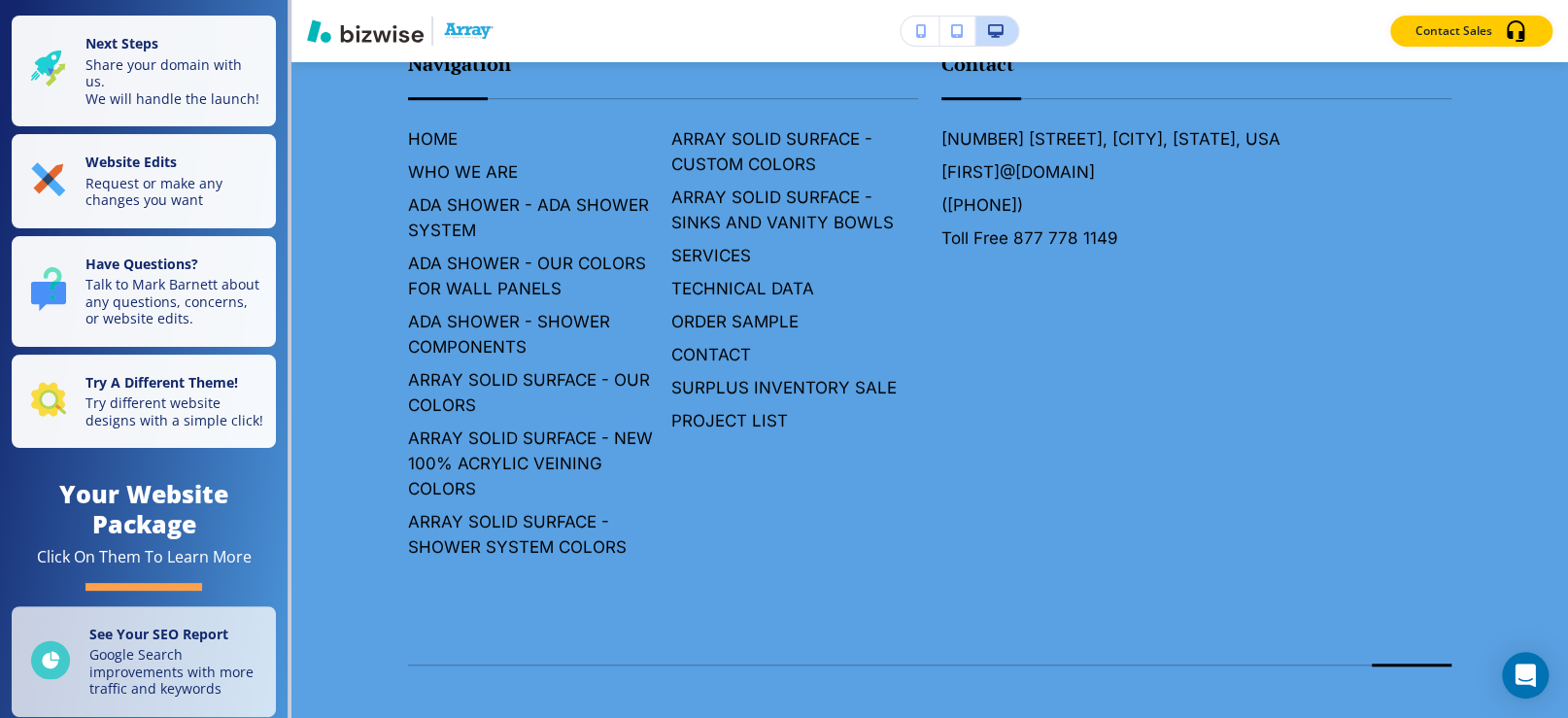 scroll, scrollTop: 4591, scrollLeft: 0, axis: vertical 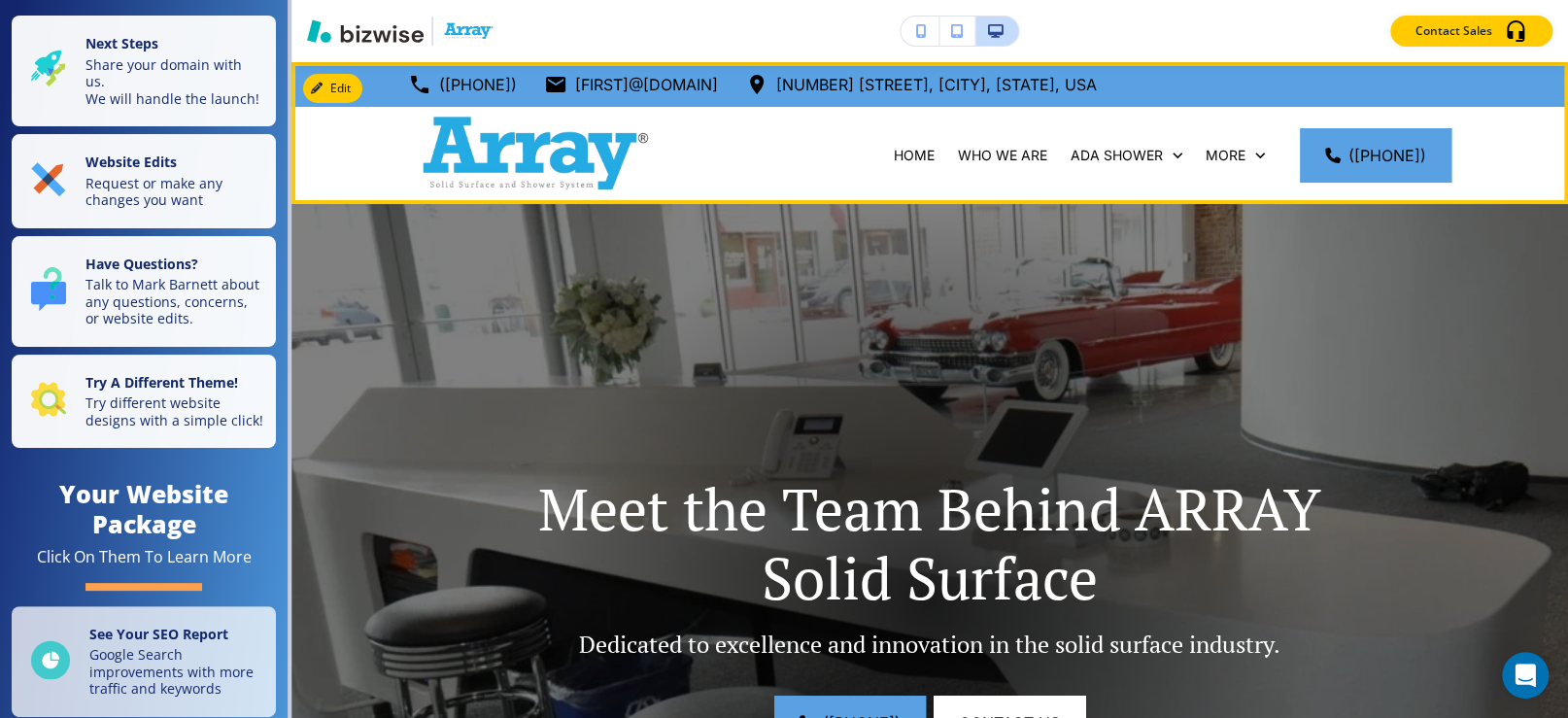 drag, startPoint x: 1561, startPoint y: 555, endPoint x: 1468, endPoint y: 102, distance: 462.44783 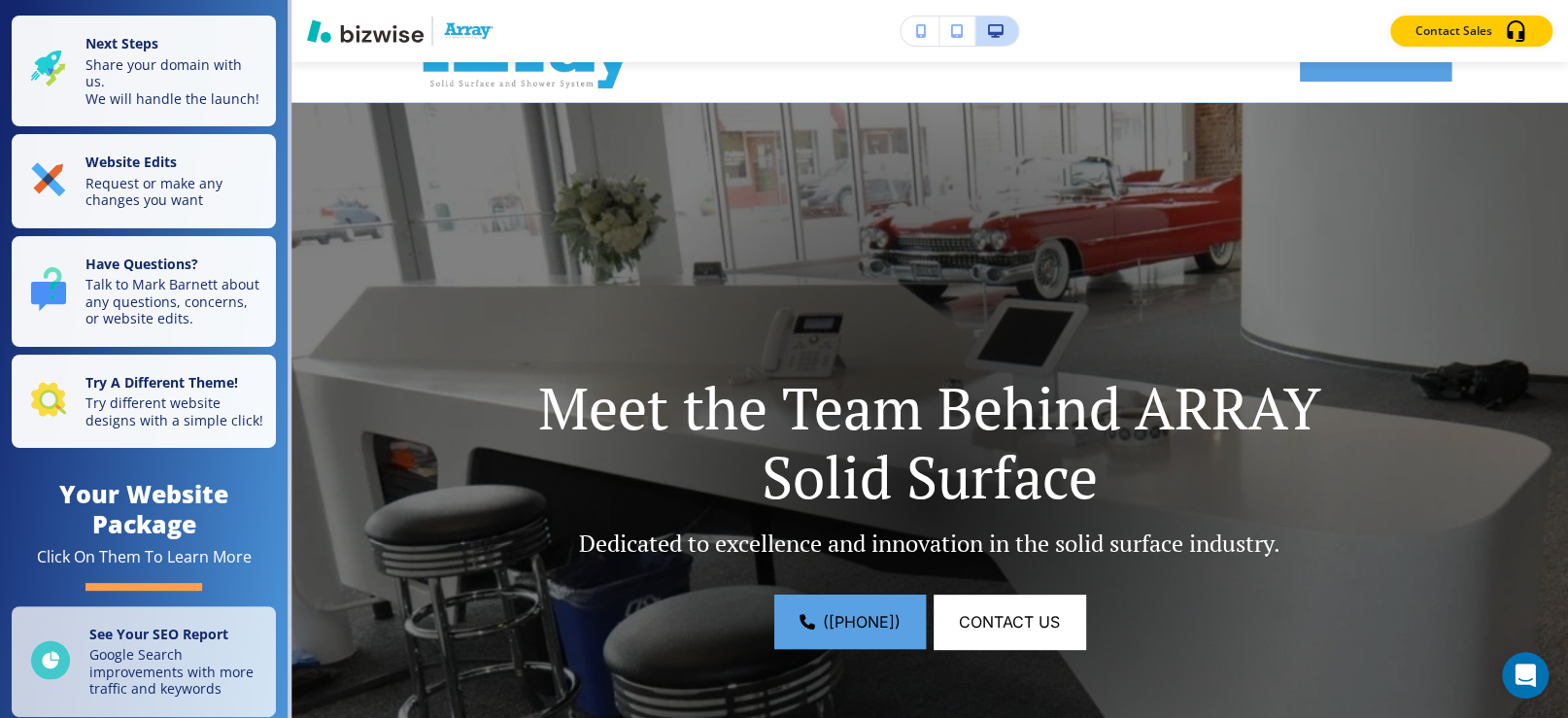 scroll, scrollTop: 0, scrollLeft: 0, axis: both 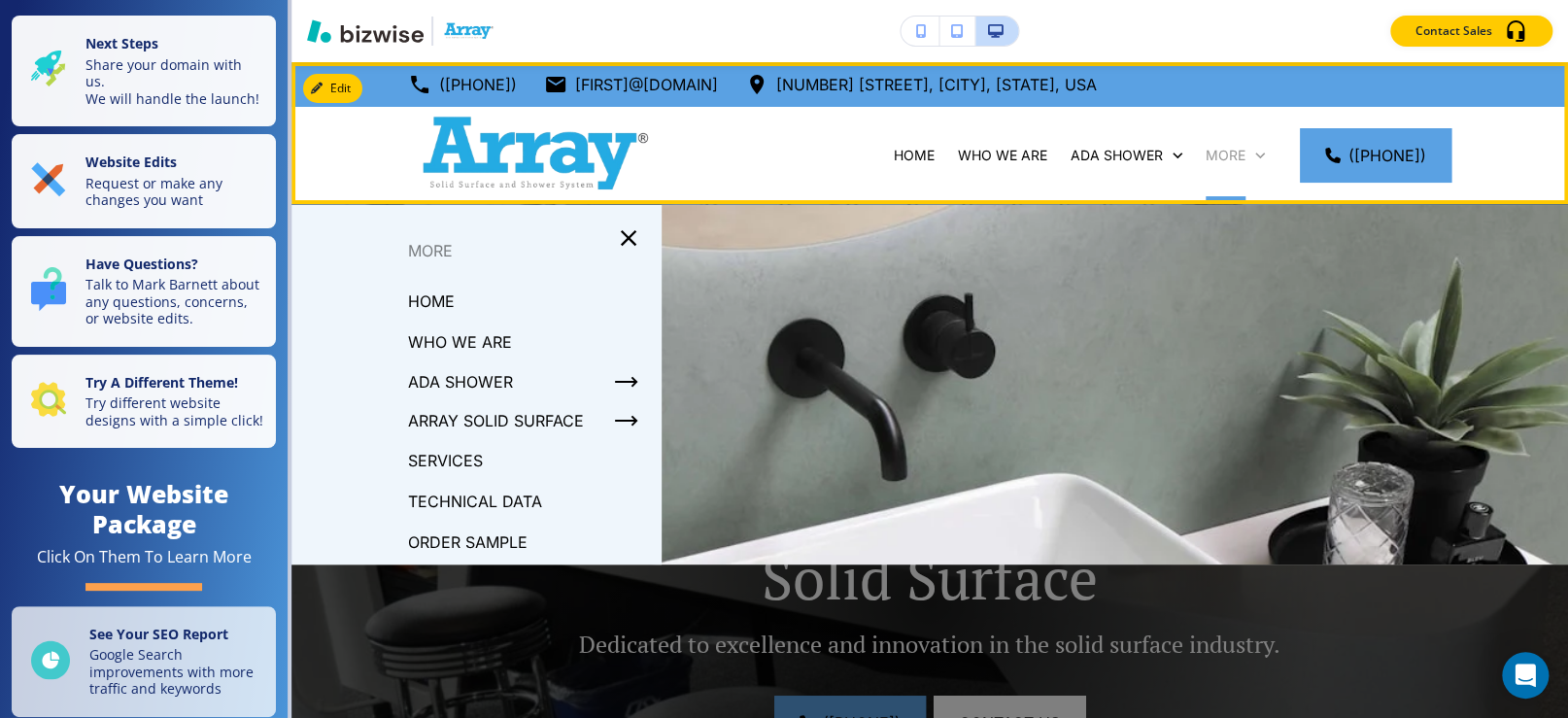 click 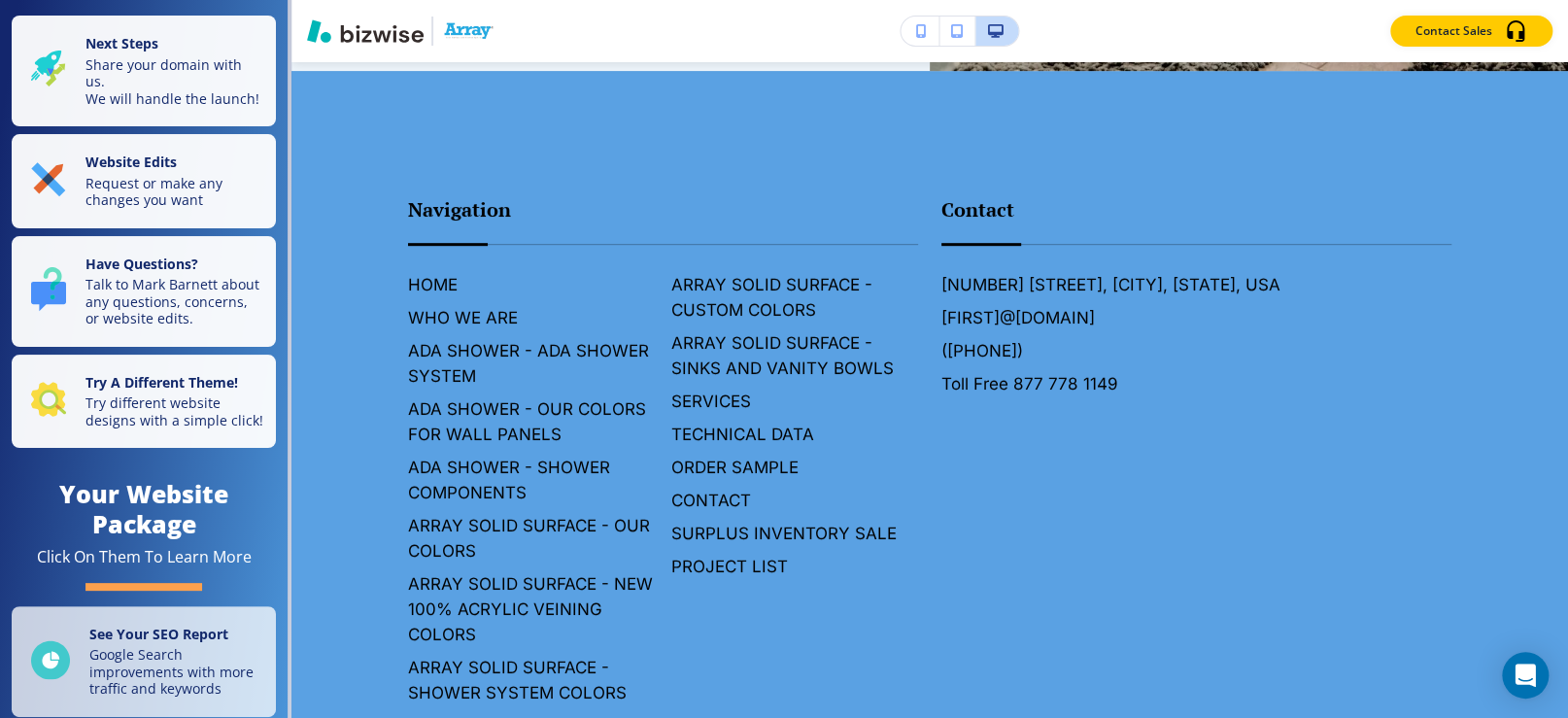 scroll, scrollTop: 4292, scrollLeft: 0, axis: vertical 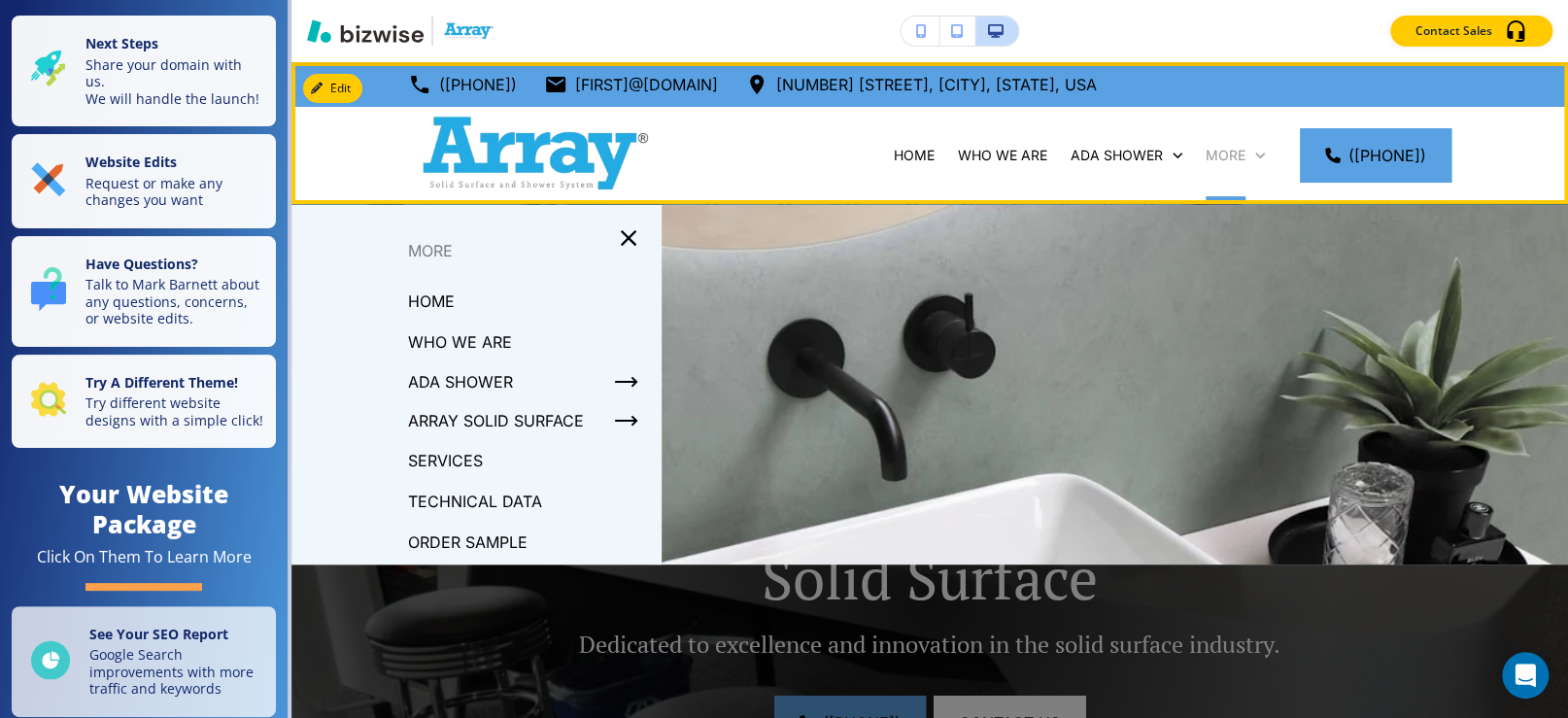 click 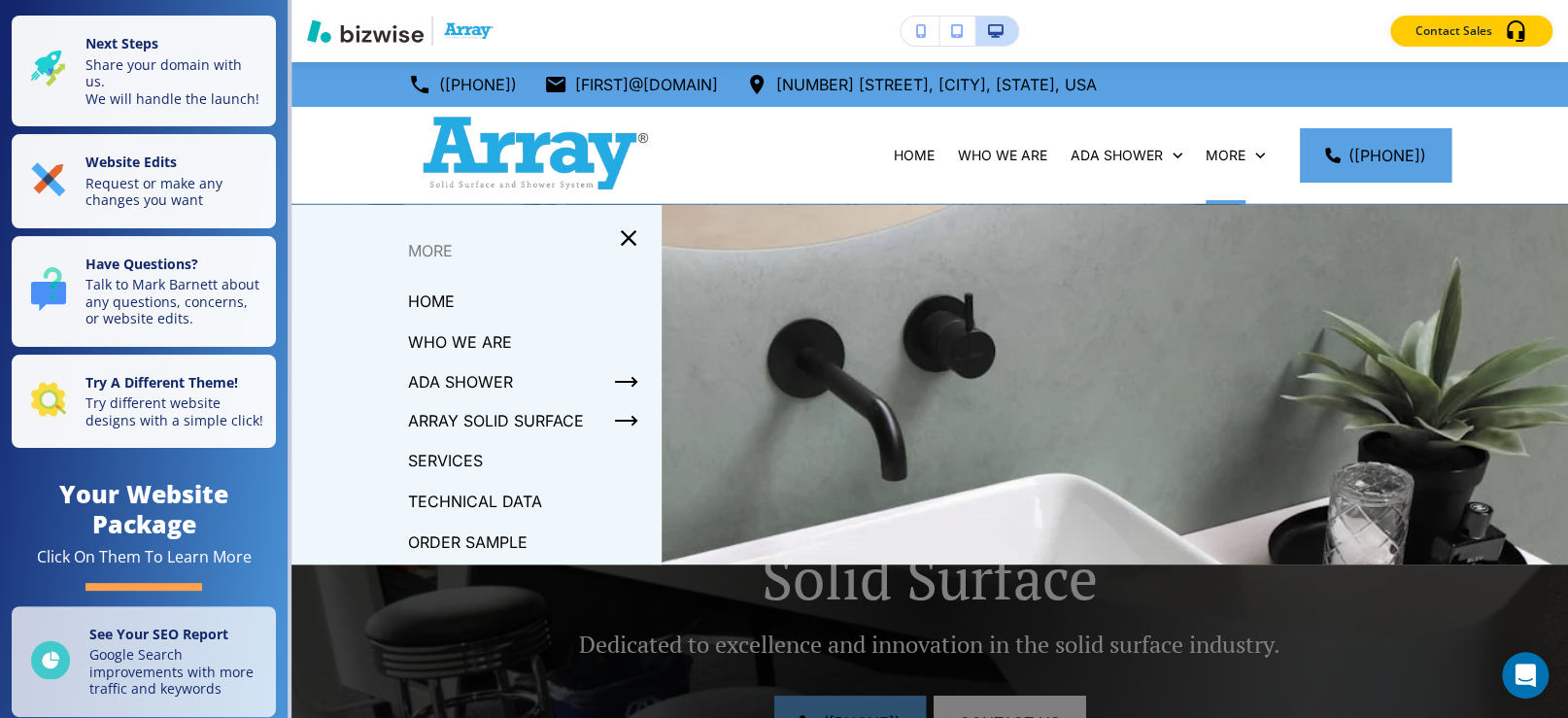click on "More" at bounding box center (476, 251) 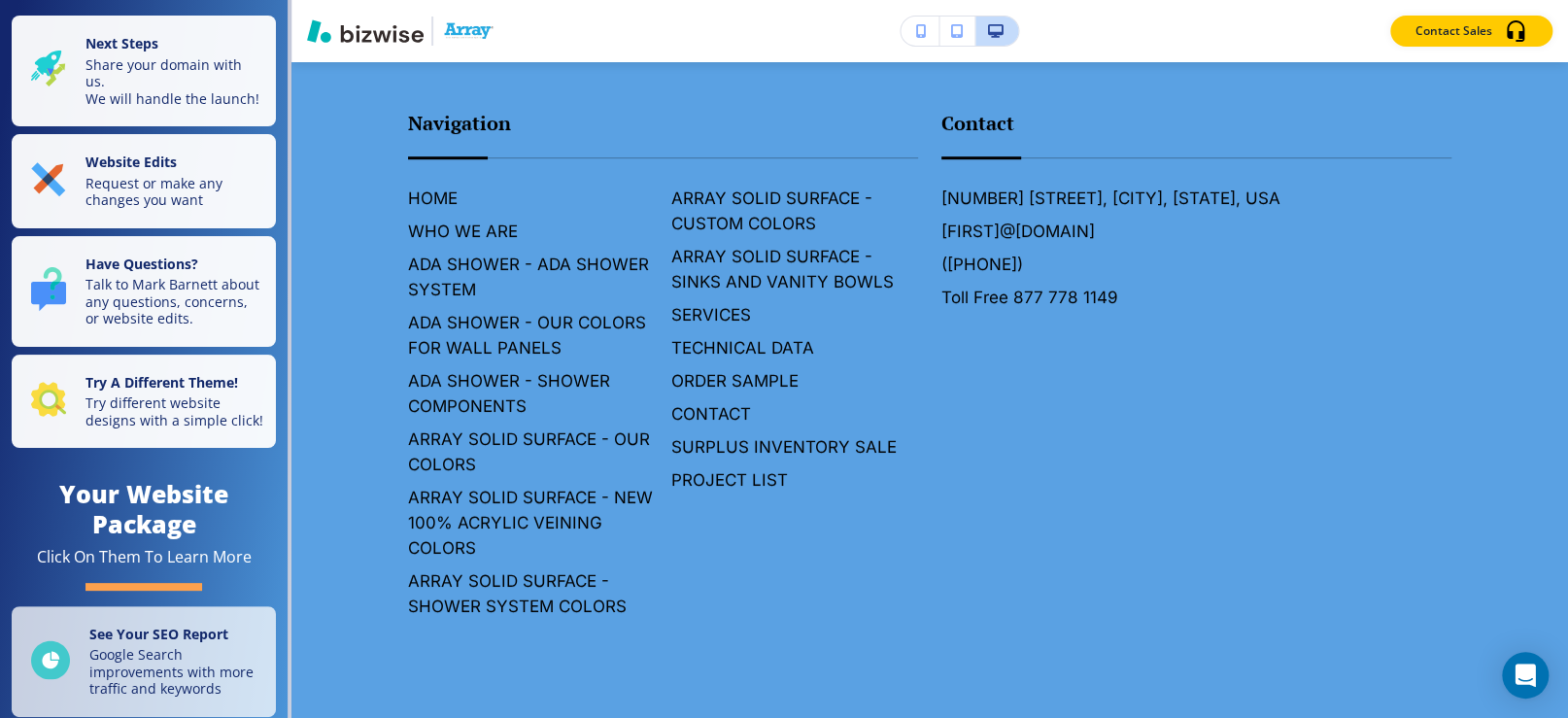 scroll, scrollTop: 4506, scrollLeft: 0, axis: vertical 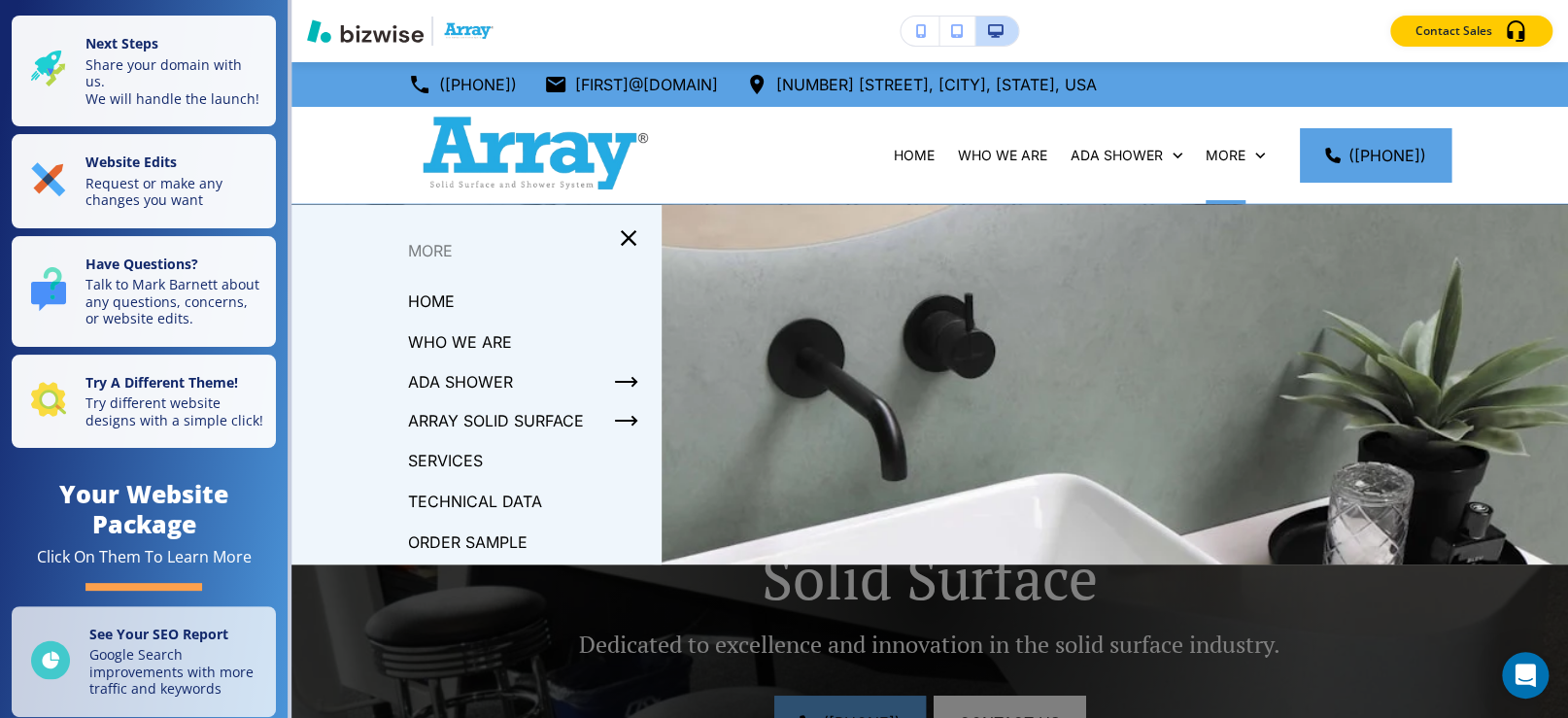 click on "Edit ([PHONE]) [FIRST]@[DOMAIN] [NUMBER] [STREET], [CITY], [STATE], USA HOME WHO WE ARE ADA SHOWER ARRAY SOLID SURFACE SERVICES TECHNICAL DATA ORDER SAMPLE CONTACT SURPLUS INVENTORY SALE PROJECT LIST More ([PHONE]) Edit Meet the Team Behind ARRAY Solid Surface Dedicated to excellence and innovation in the solid surface industry. ([PHONE]) Contact us Edit About Us Based in Memphis, TN, [FIRST] [LAST] introduced Array Solid Surface in 2006 aimed at the builder market, as an attractive alternative to cultured marble for showers and vanity tops. “After years of development, we have a complete line of solid surface products for commercial and residential applications. We proudly offer material, technical knowledge for customers with commercial projects.” -[FIRST] [LAST] President, Maxstone International Why Choose Us Edit Experience Our Commitment Find out more about our mission, vision, and the values that drive us. Contact Us ([PHONE]) Edit ← Move left → Move right ↑ Move up ↓ + -" at bounding box center (930, 390) 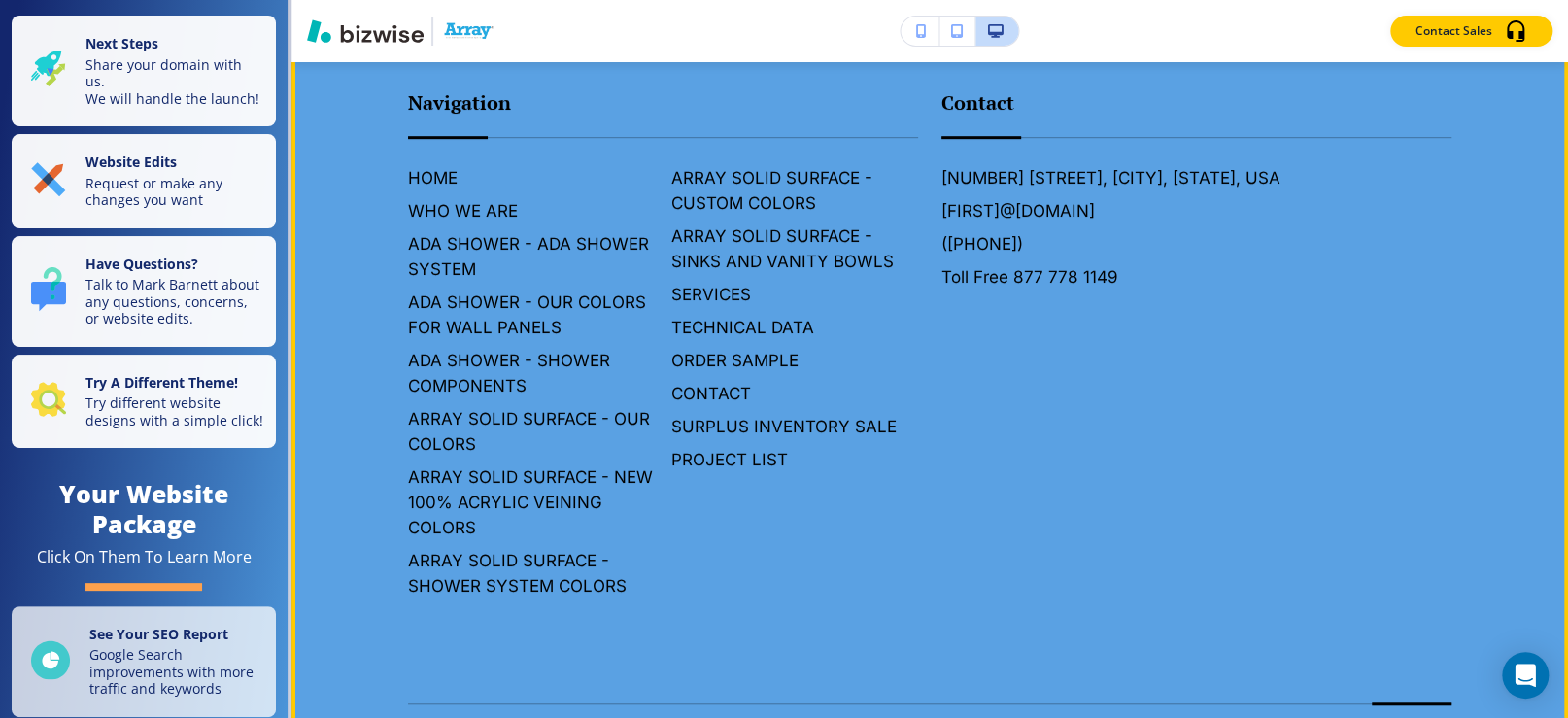scroll, scrollTop: 4372, scrollLeft: 0, axis: vertical 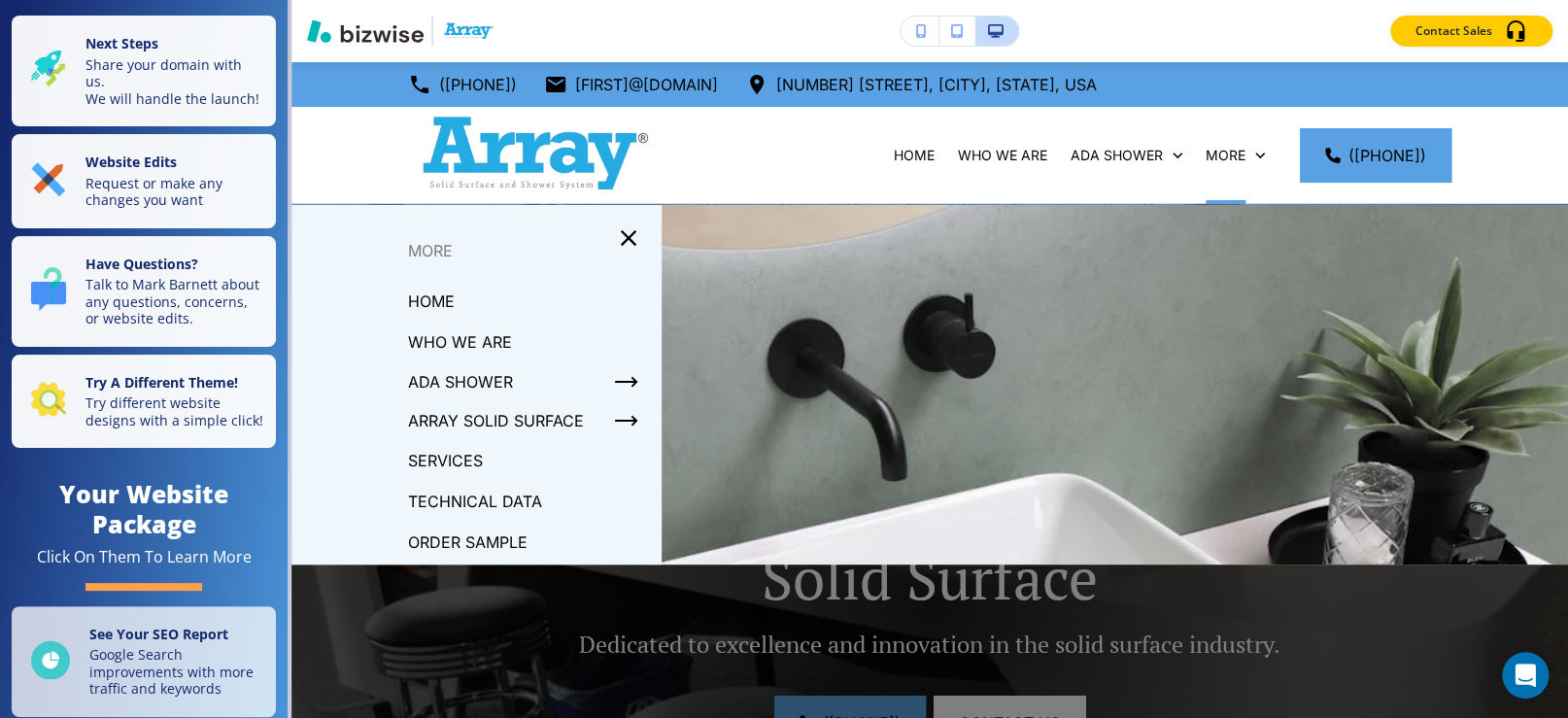 click on "Edit ([PHONE]) [FIRST]@[DOMAIN] [NUMBER] [STREET], [CITY], [STATE], USA HOME WHO WE ARE ADA SHOWER ARRAY SOLID SURFACE SERVICES TECHNICAL DATA ORDER SAMPLE CONTACT SURPLUS INVENTORY SALE PROJECT LIST More ([PHONE]) Edit Meet the Team Behind ARRAY Solid Surface Dedicated to excellence and innovation in the solid surface industry. ([PHONE]) Contact us Edit About Us Based in Memphis, TN, [FIRST] [LAST] introduced Array Solid Surface in 2006 aimed at the builder market, as an attractive alternative to cultured marble for showers and vanity tops. “After years of development, we have a complete line of solid surface products for commercial and residential applications. We proudly offer material, technical knowledge for customers with commercial projects.” -[FIRST] [LAST] President, Maxstone International Why Choose Us Edit Experience Our Commitment Find out more about our mission, vision, and the values that drive us. Contact Us ([PHONE]) Edit ← Move left → Move right ↑ Move up ↓ + -" at bounding box center (930, 390) 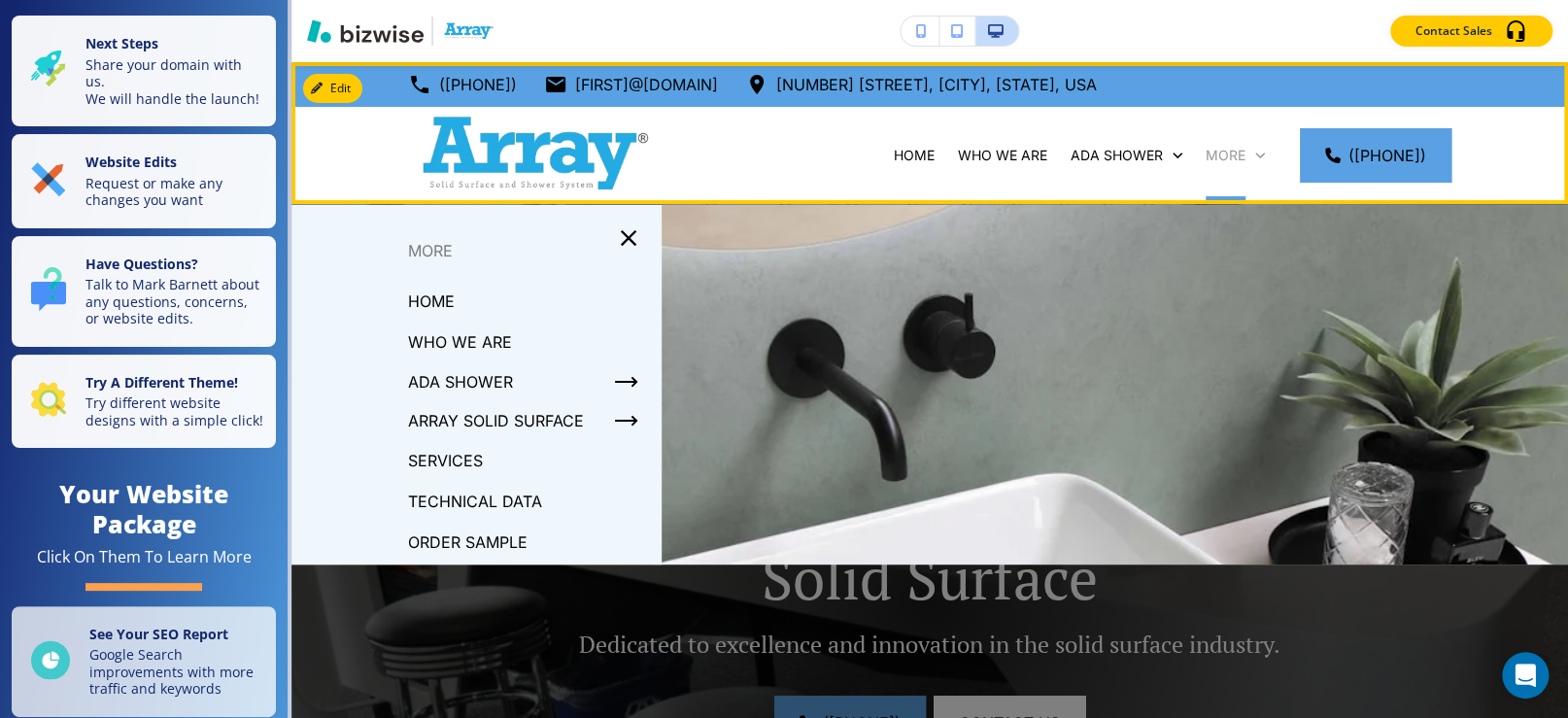 click 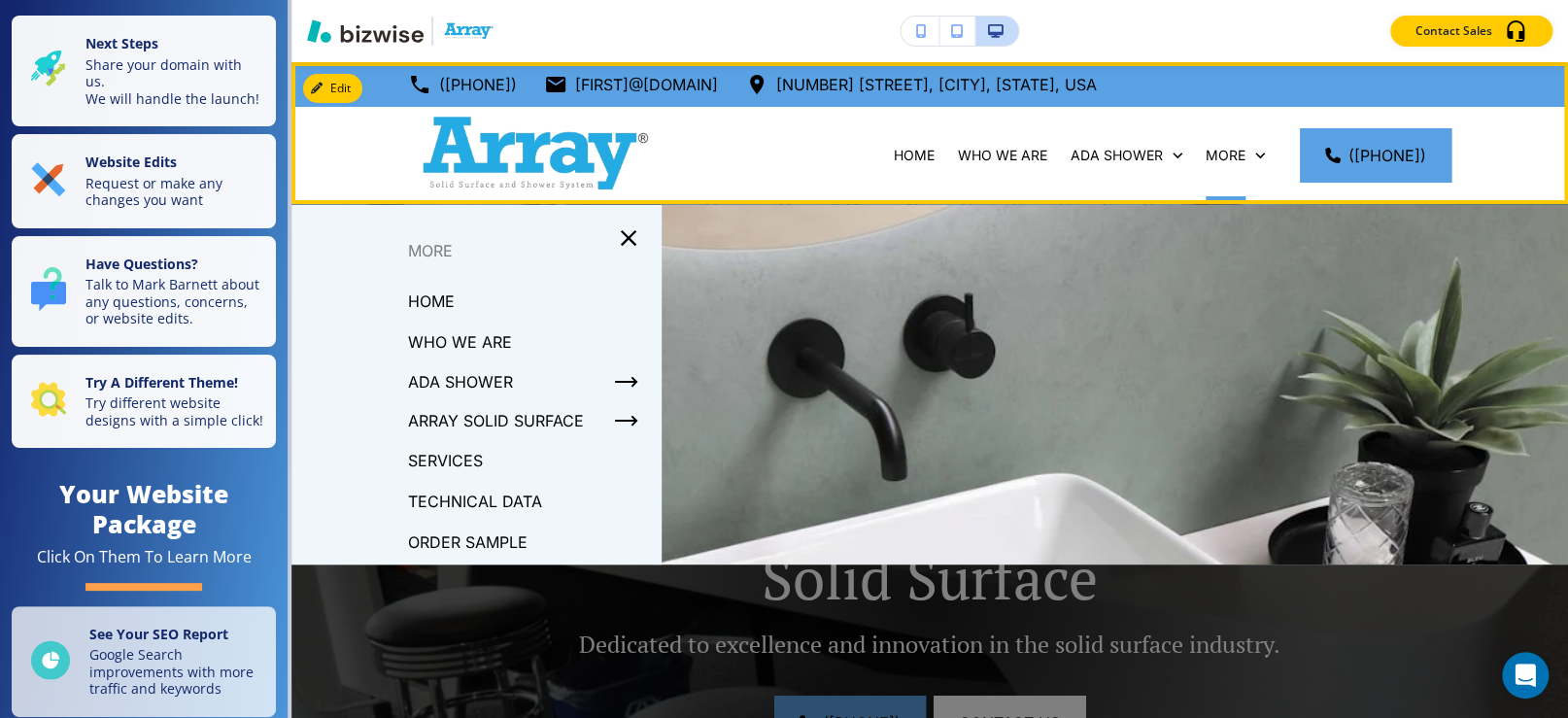 click on "More" at bounding box center (1235, 155) 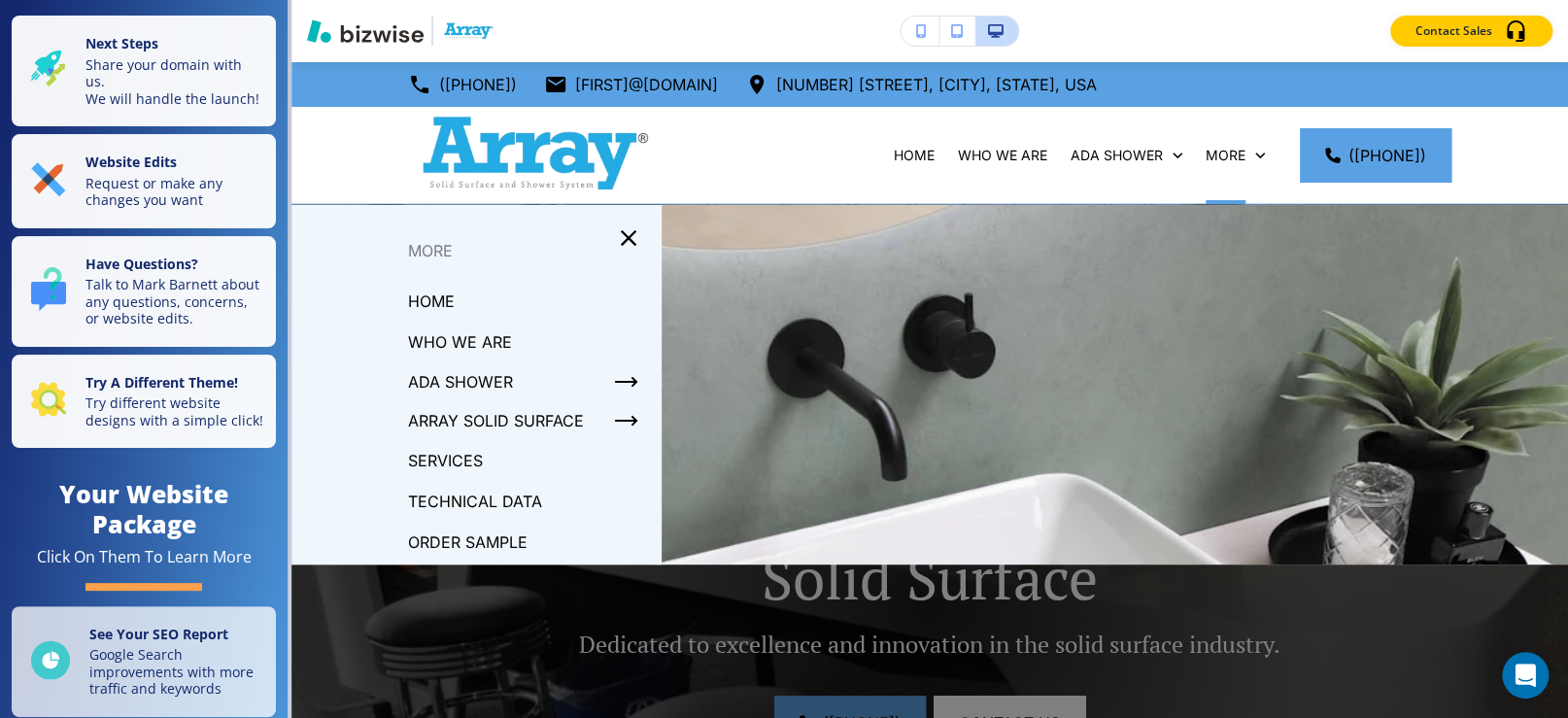 click on "SERVICES" at bounding box center [445, 461] 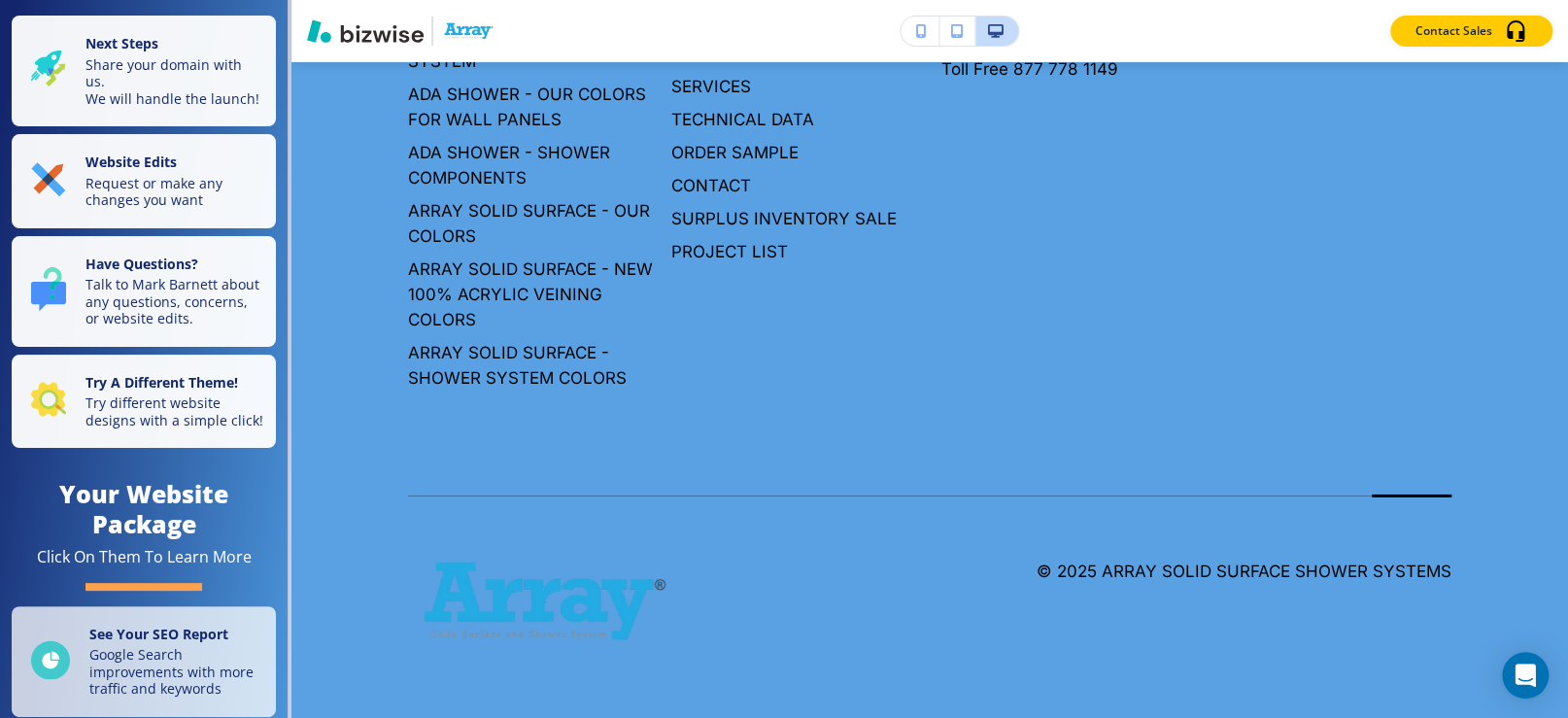 scroll, scrollTop: 3268, scrollLeft: 0, axis: vertical 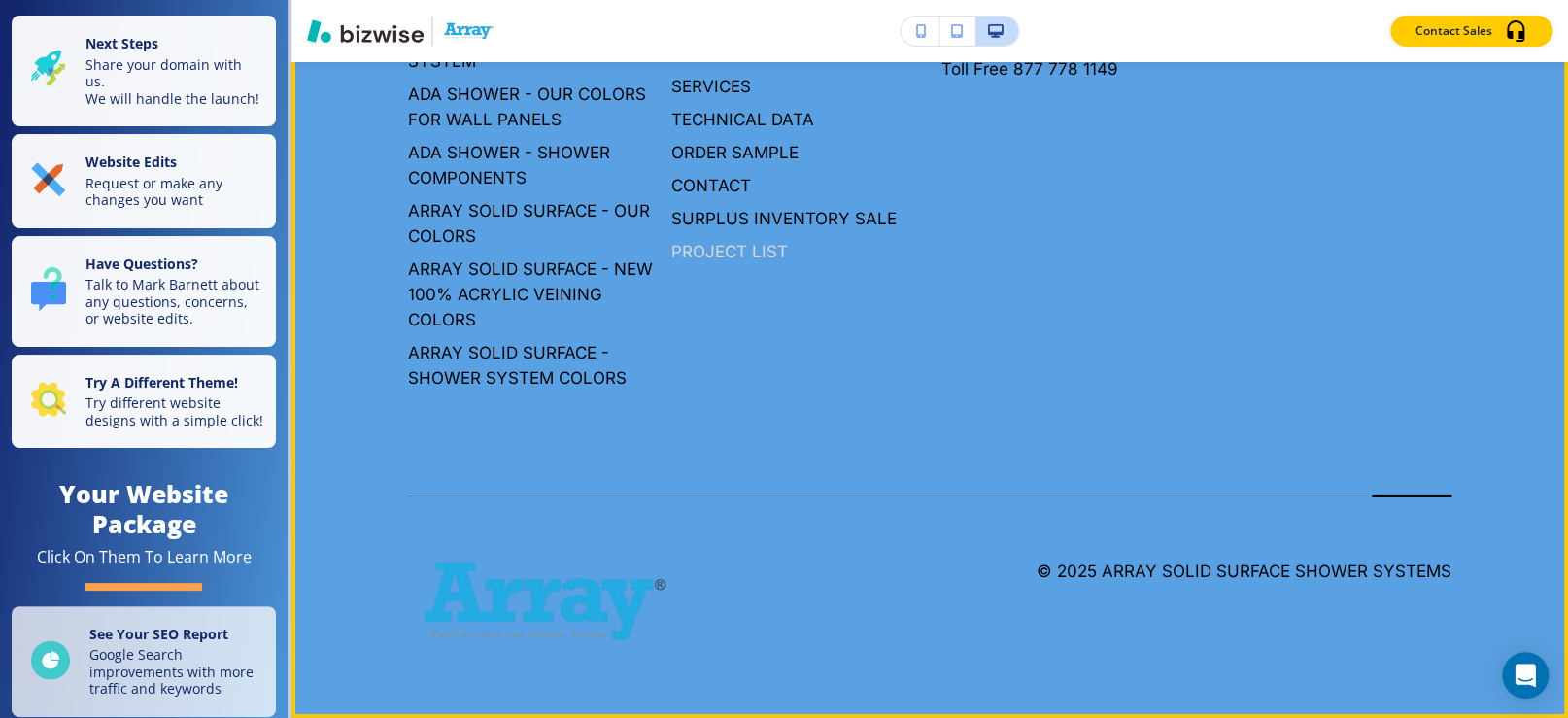 click on "PROJECT LIST" at bounding box center (795, 252) 